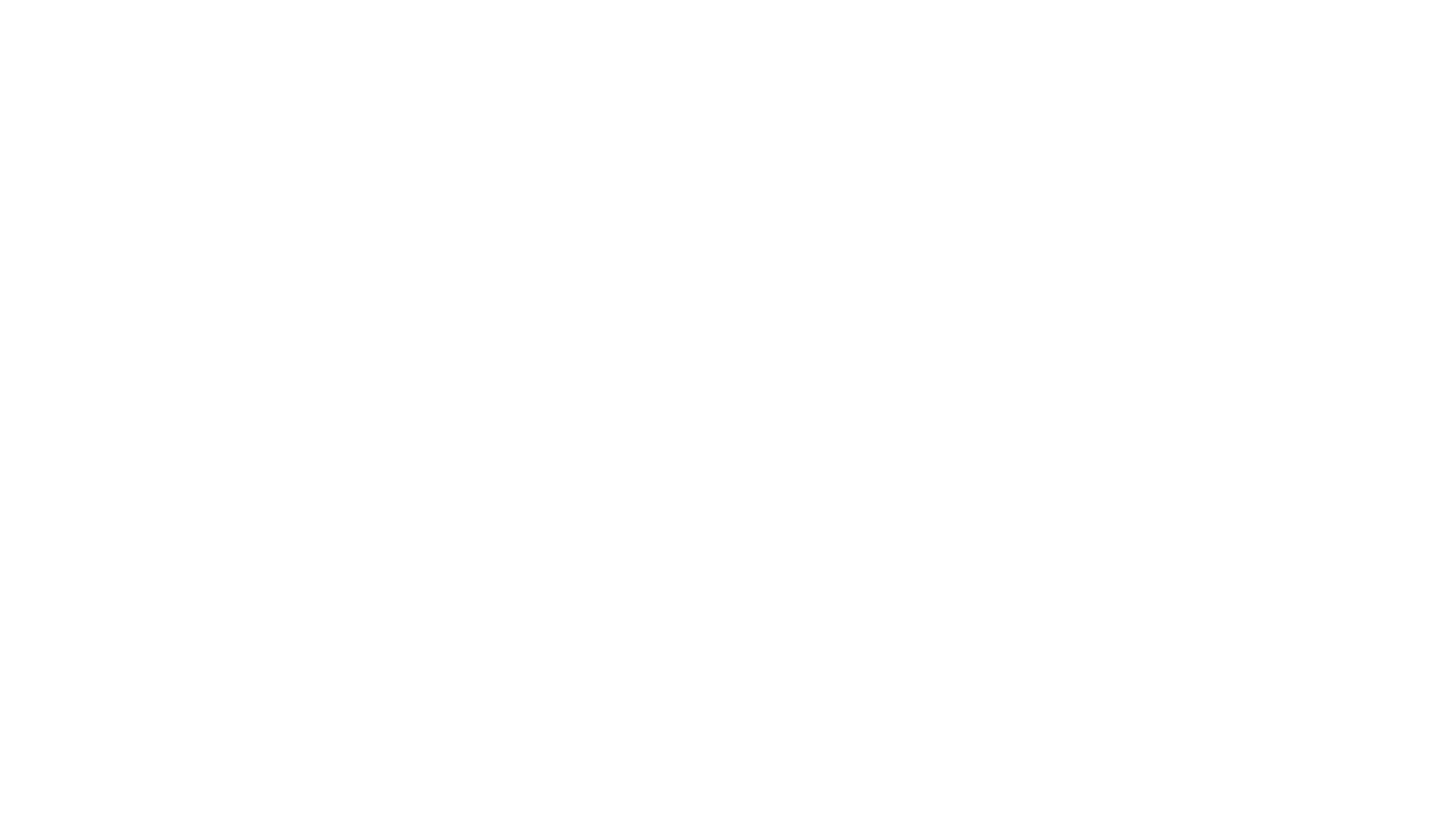 scroll, scrollTop: 0, scrollLeft: 0, axis: both 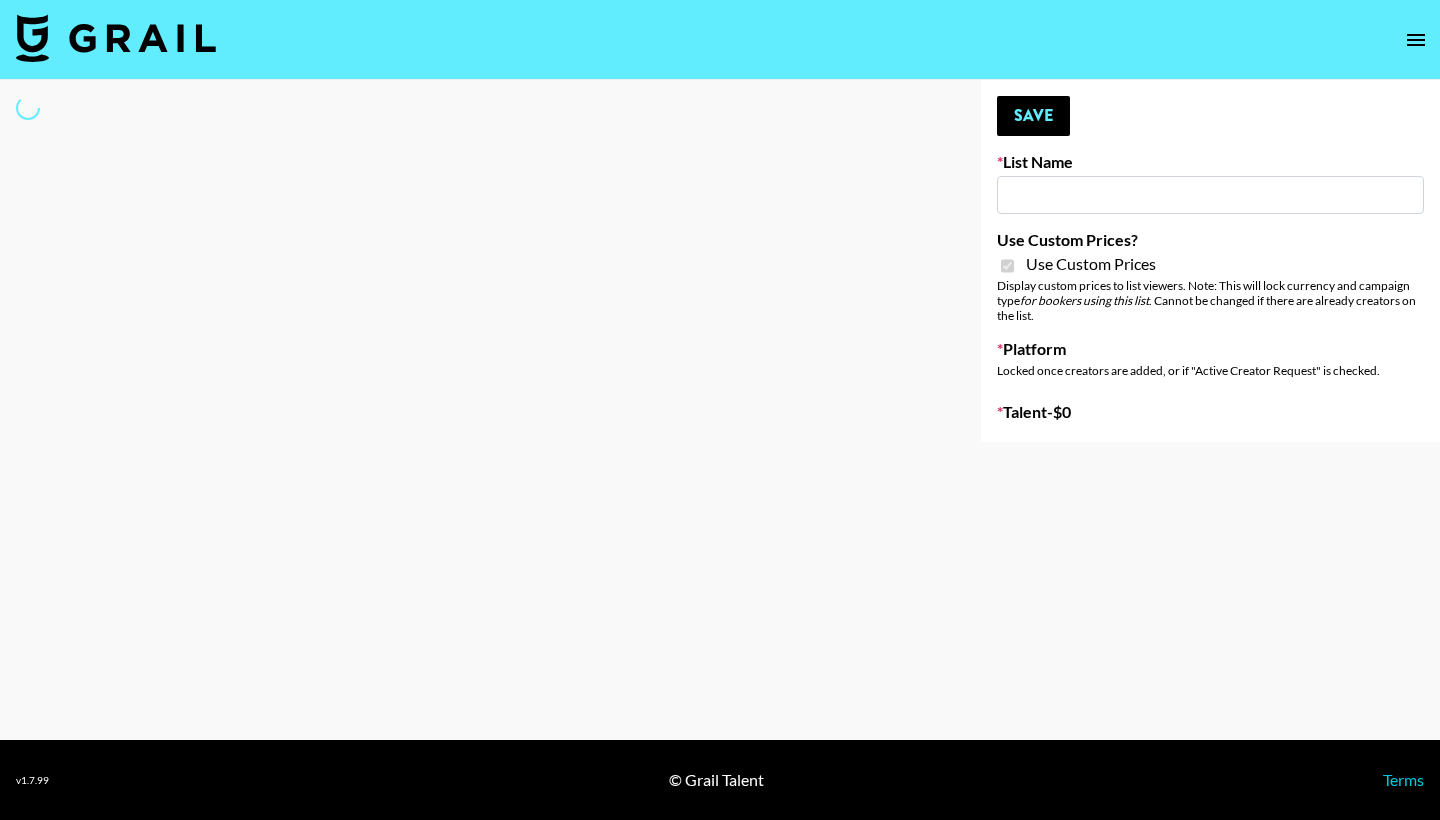 type on "[BRAND] ([DATE])" 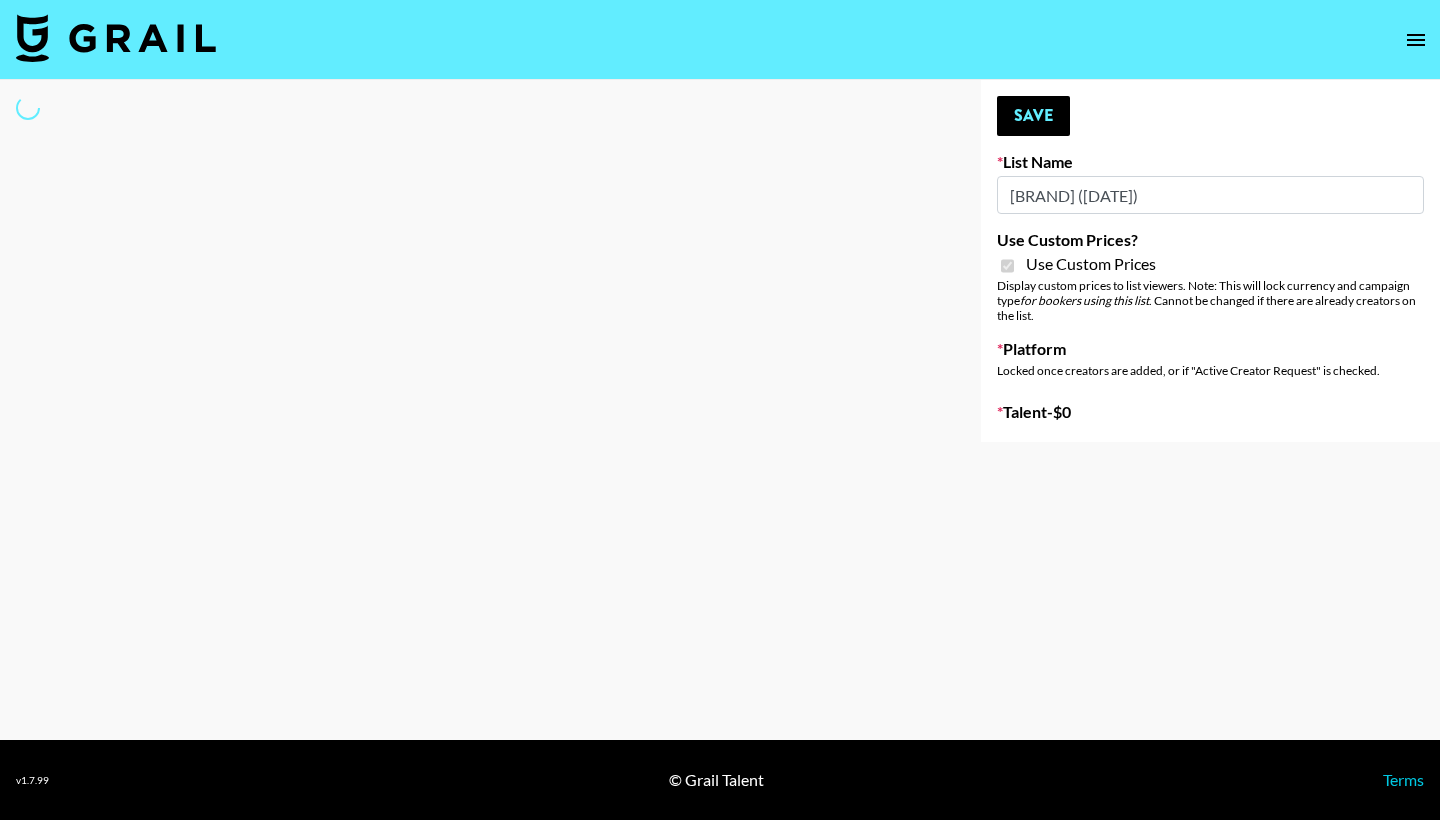 select on "Song" 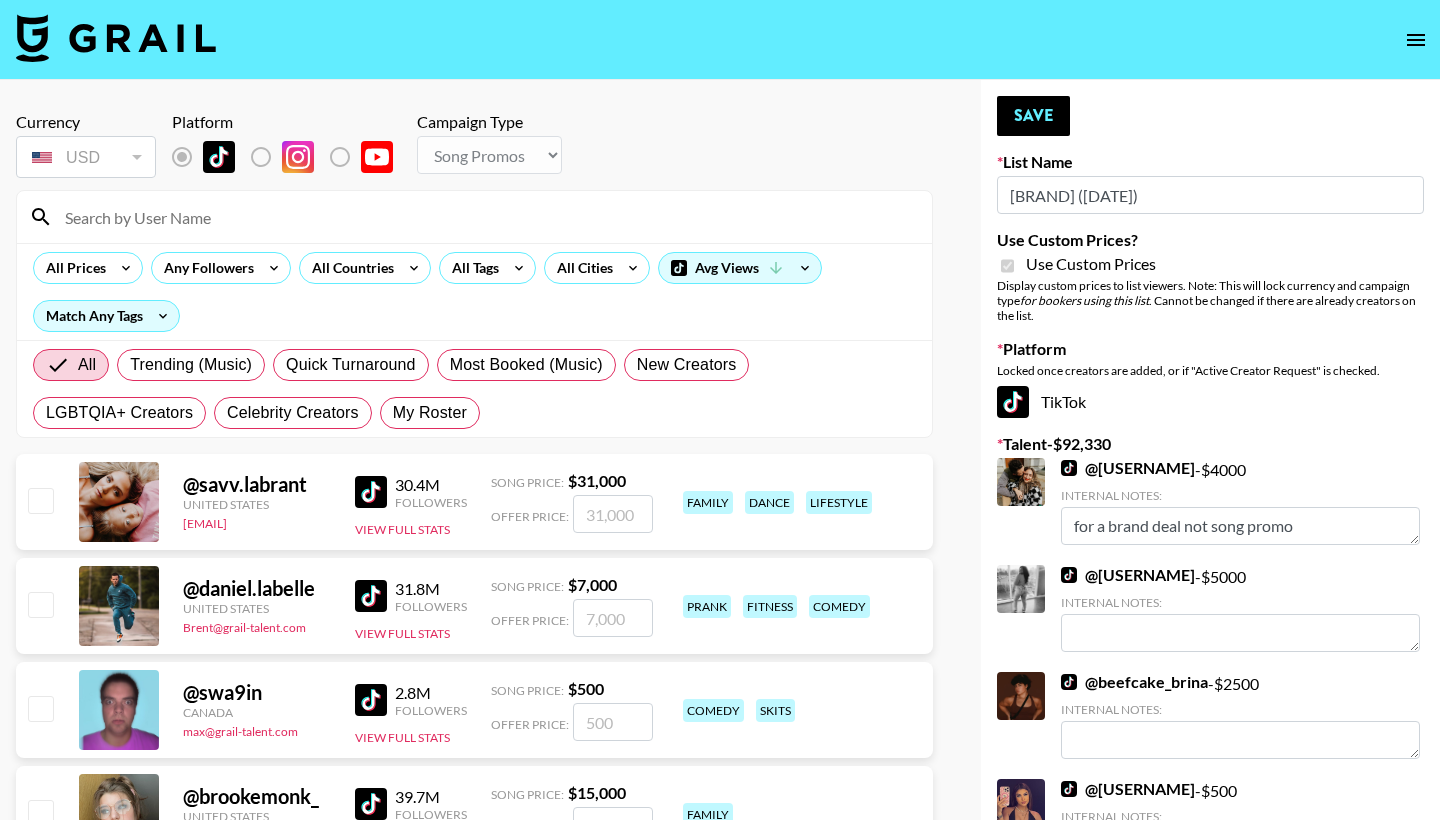 click at bounding box center [486, 217] 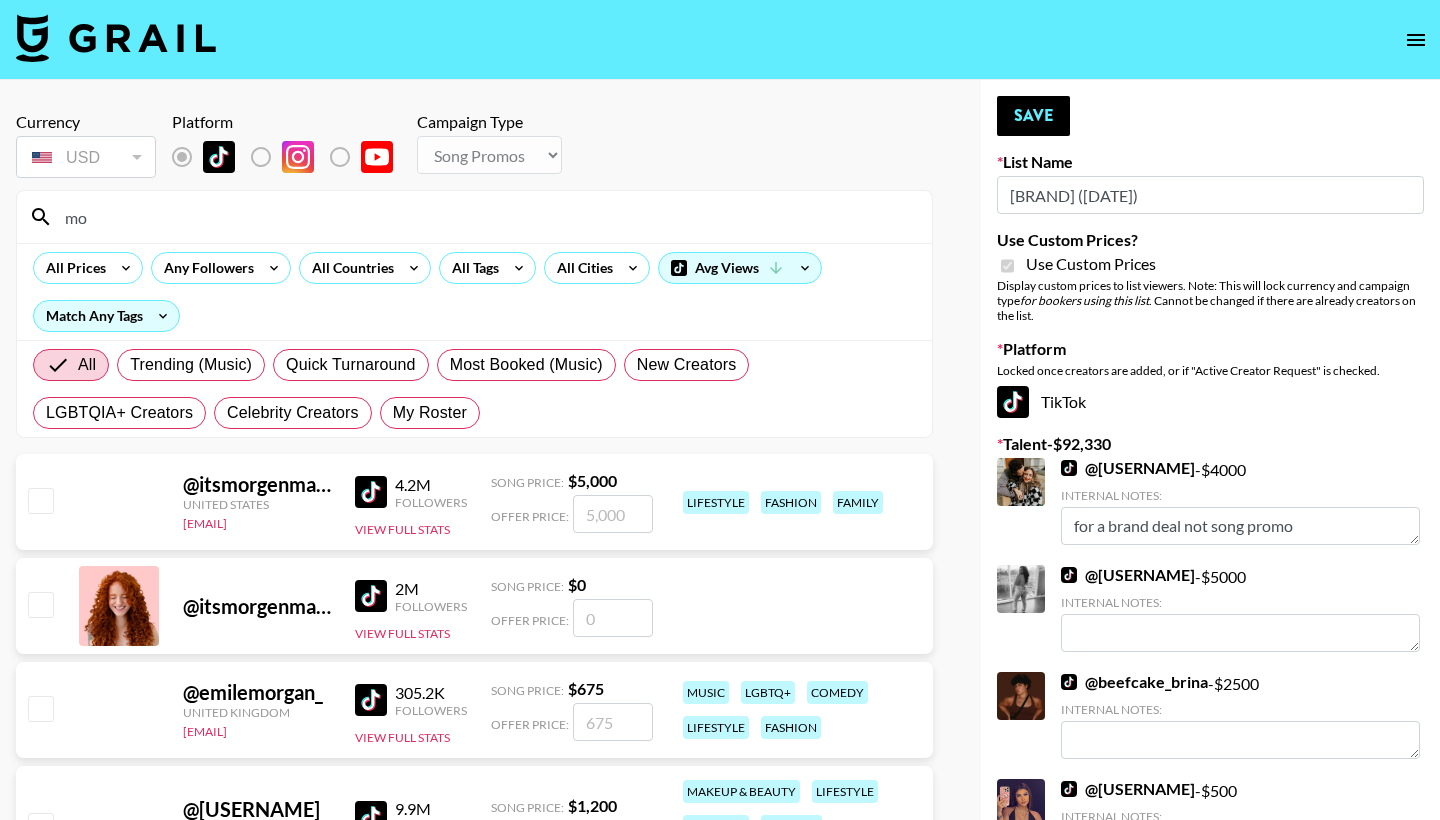 type on "m" 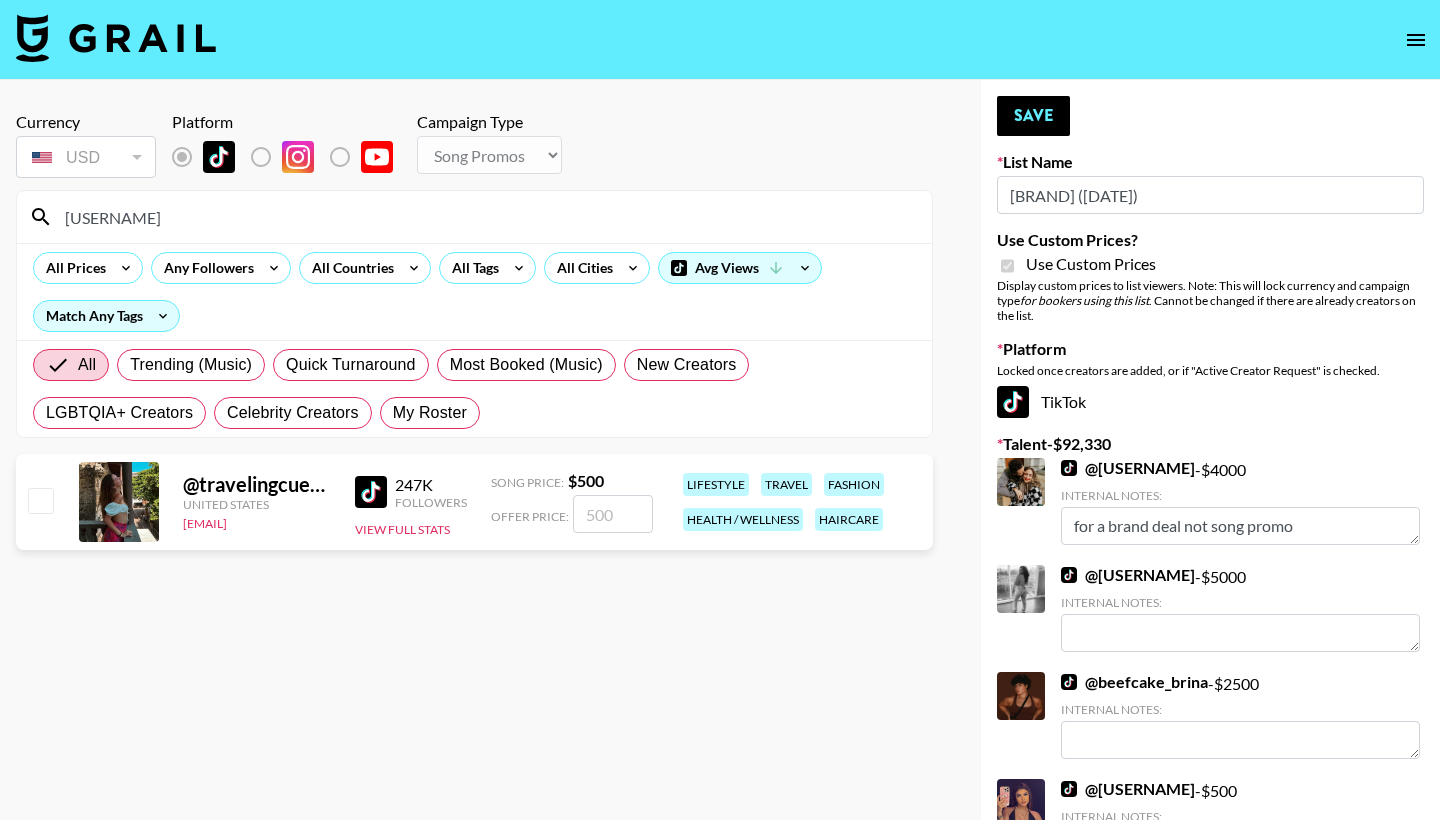 type on "traveling" 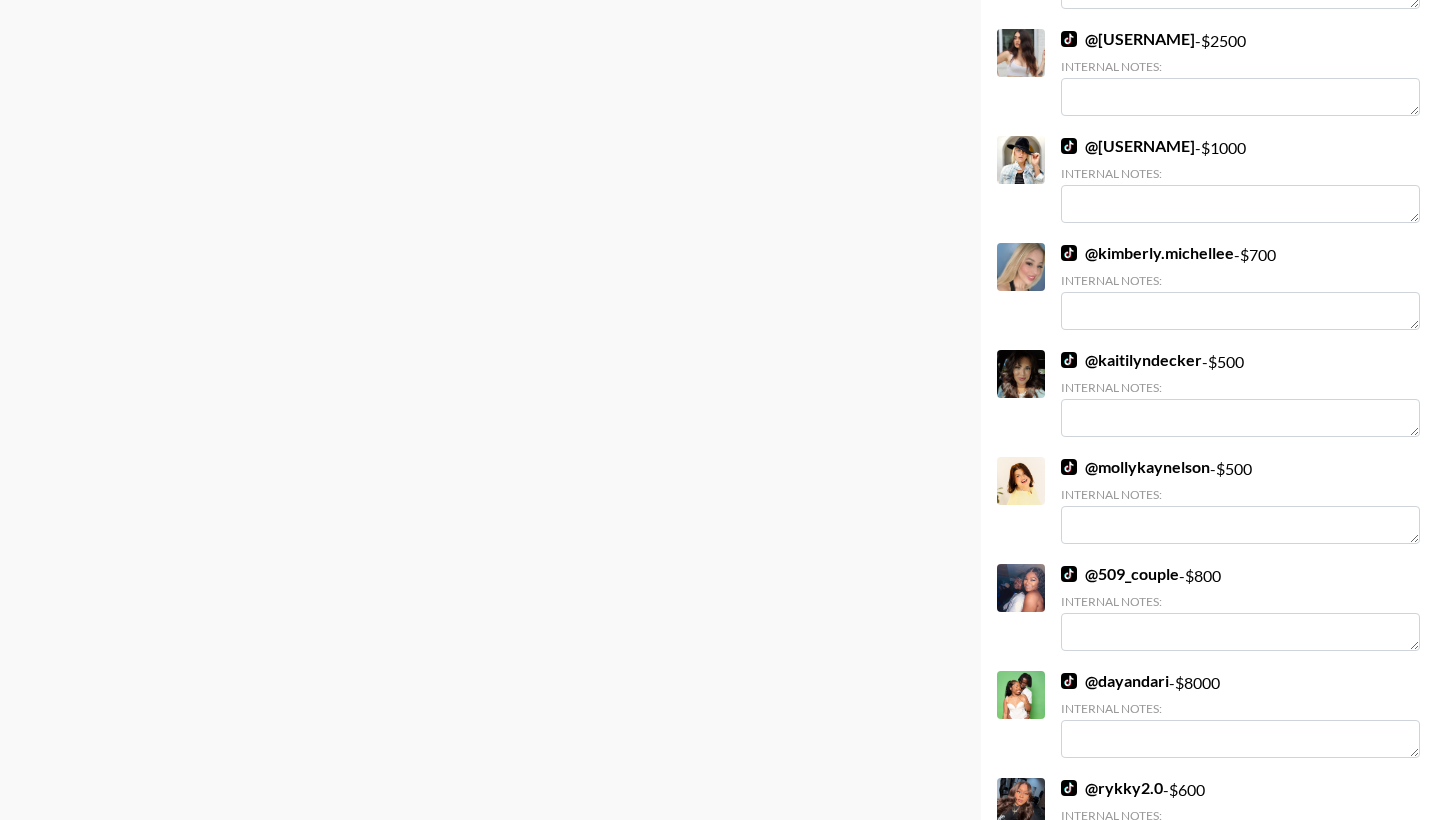 scroll, scrollTop: 4389, scrollLeft: 0, axis: vertical 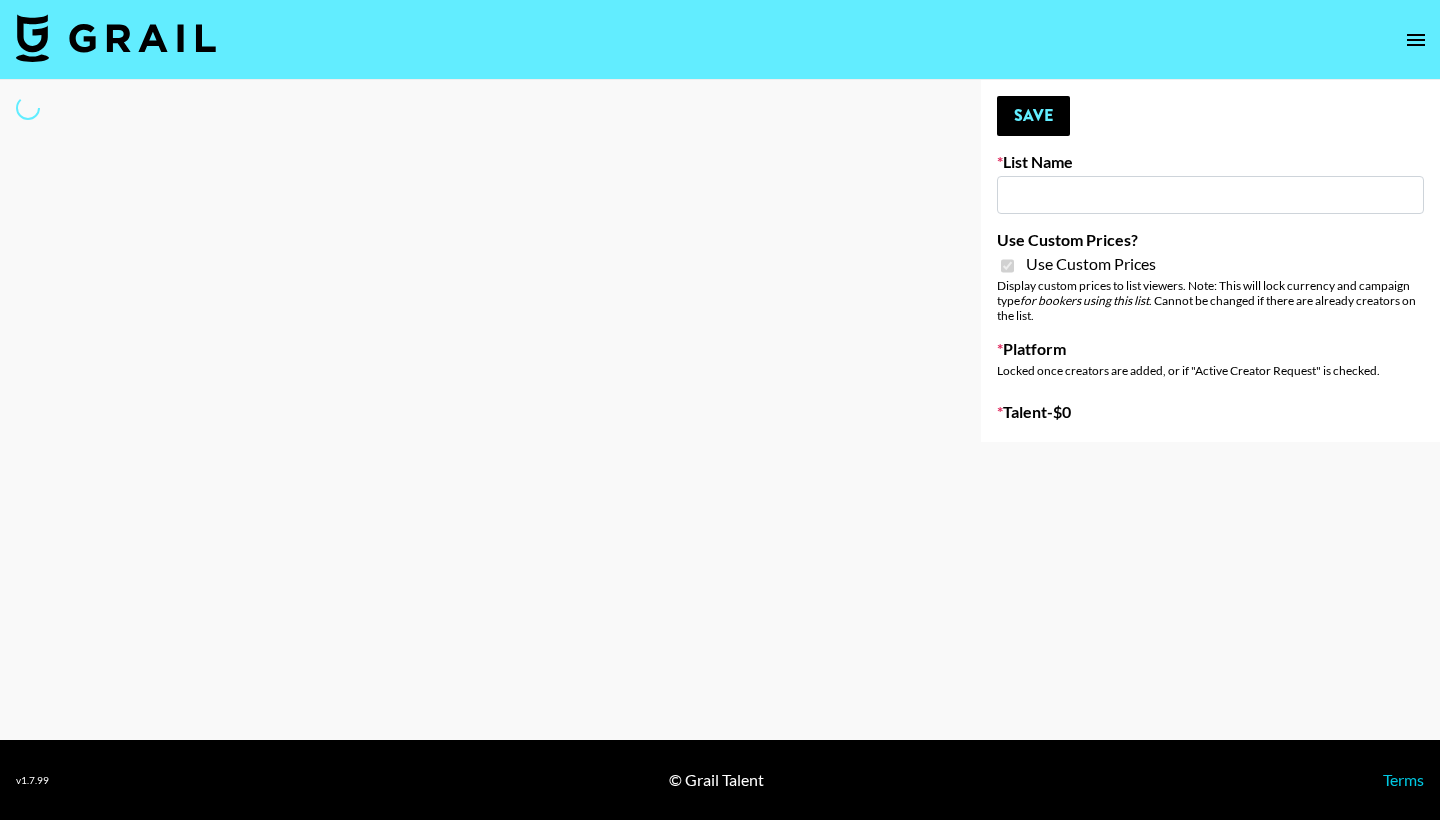 type on "Pretty Up App" 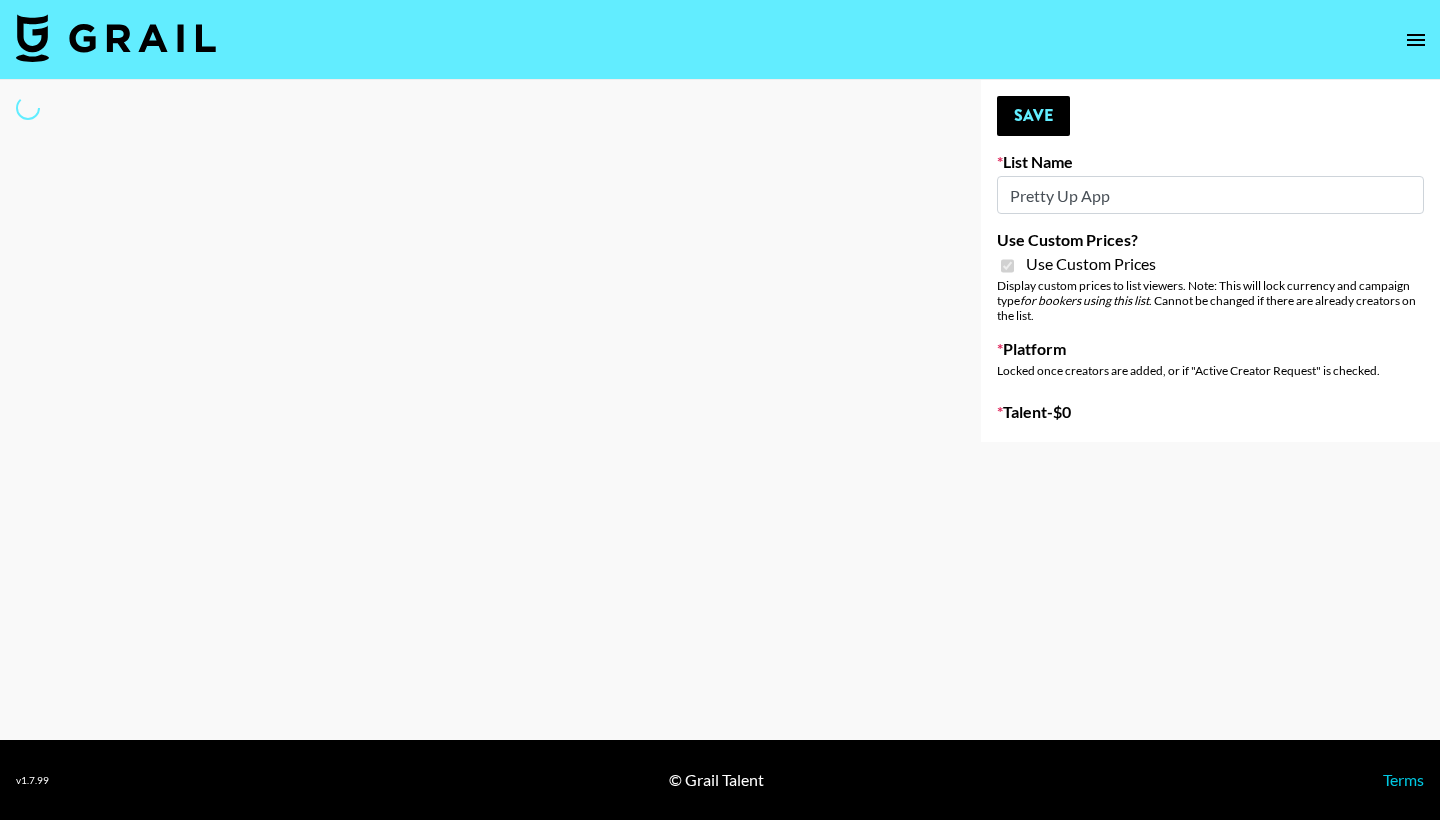 select on "Brand" 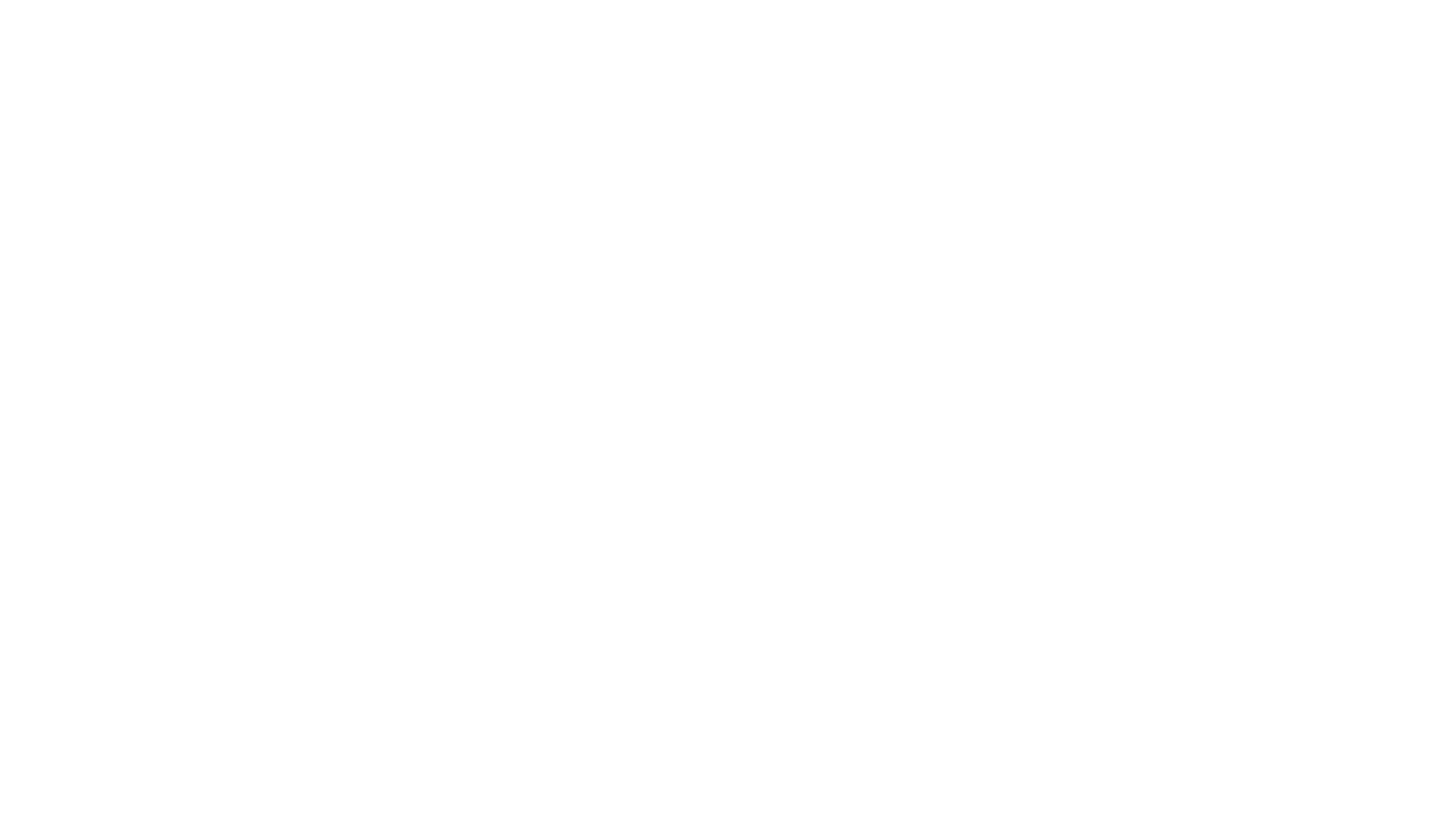 scroll, scrollTop: 0, scrollLeft: 0, axis: both 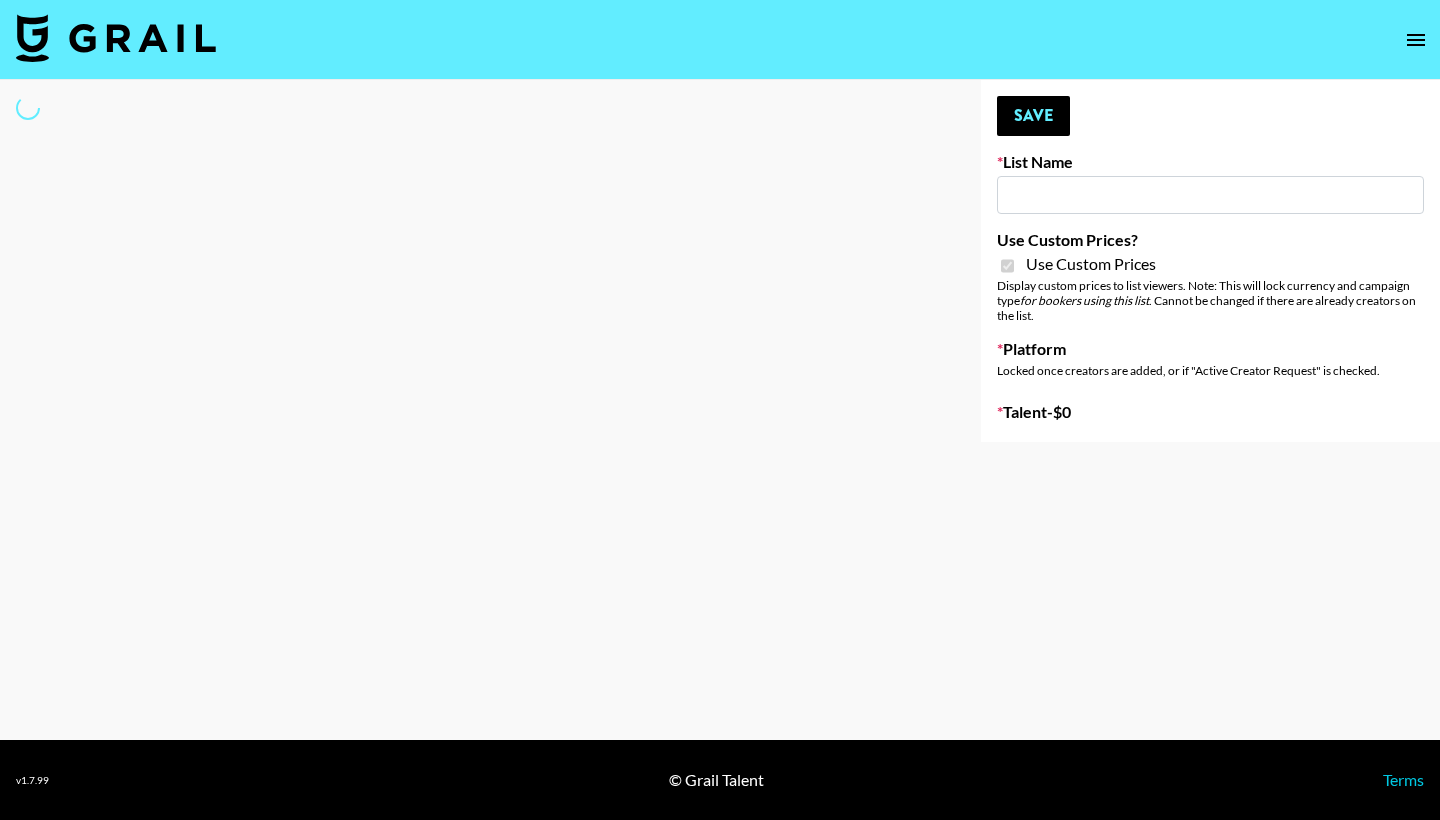 type on "AirBrush Glow Filter - USA - IG" 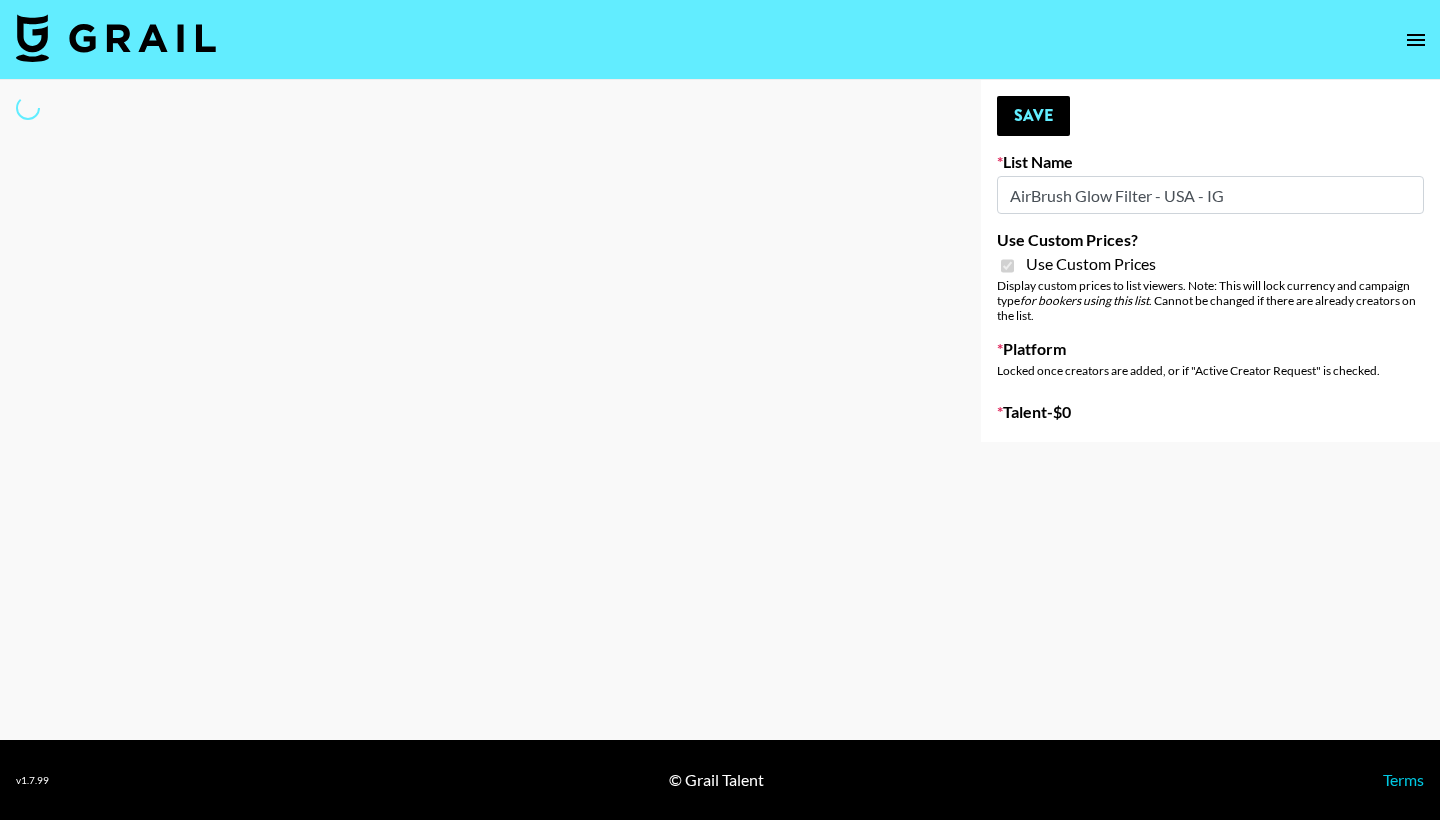 select on "Brand" 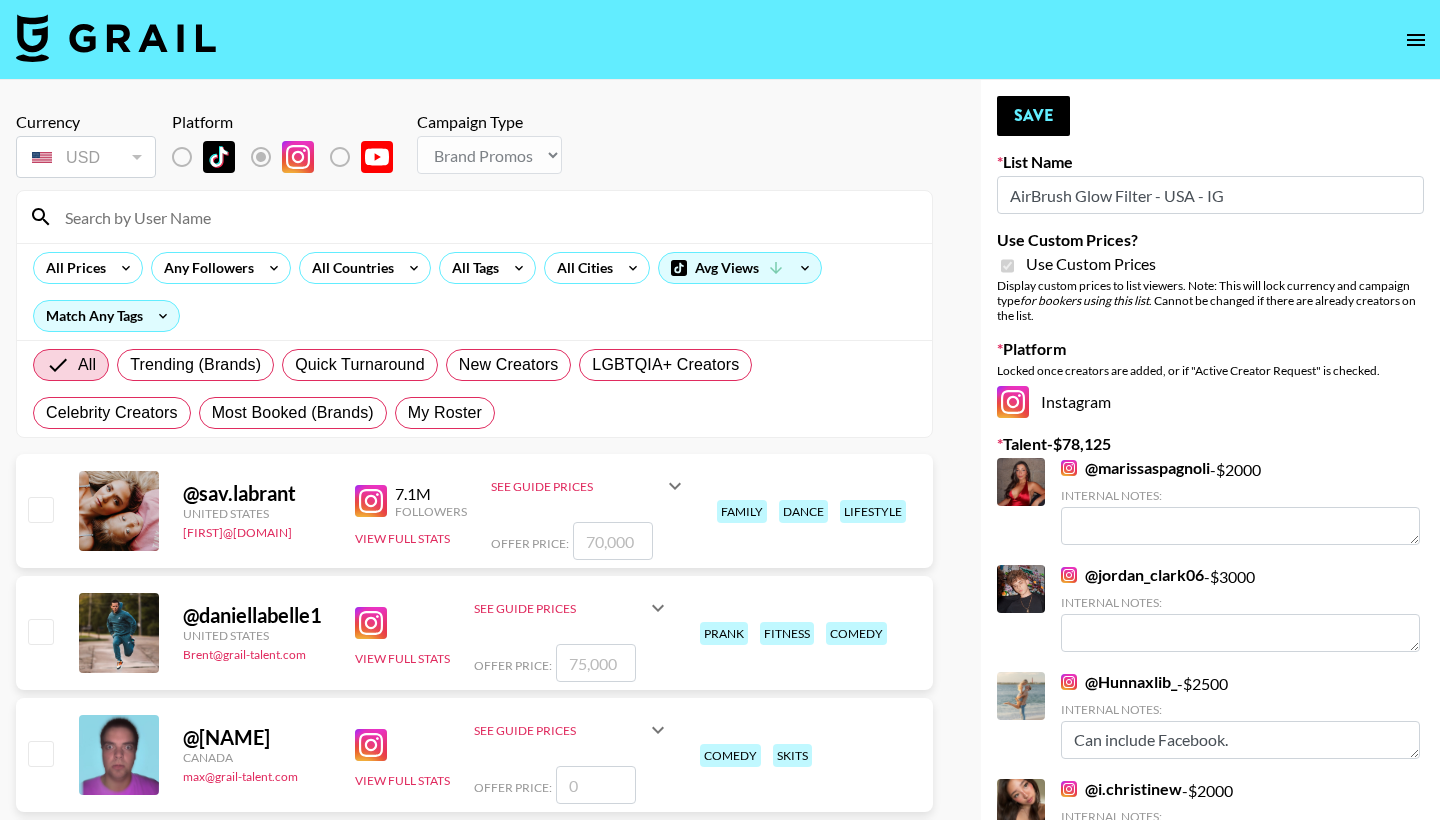click at bounding box center (486, 217) 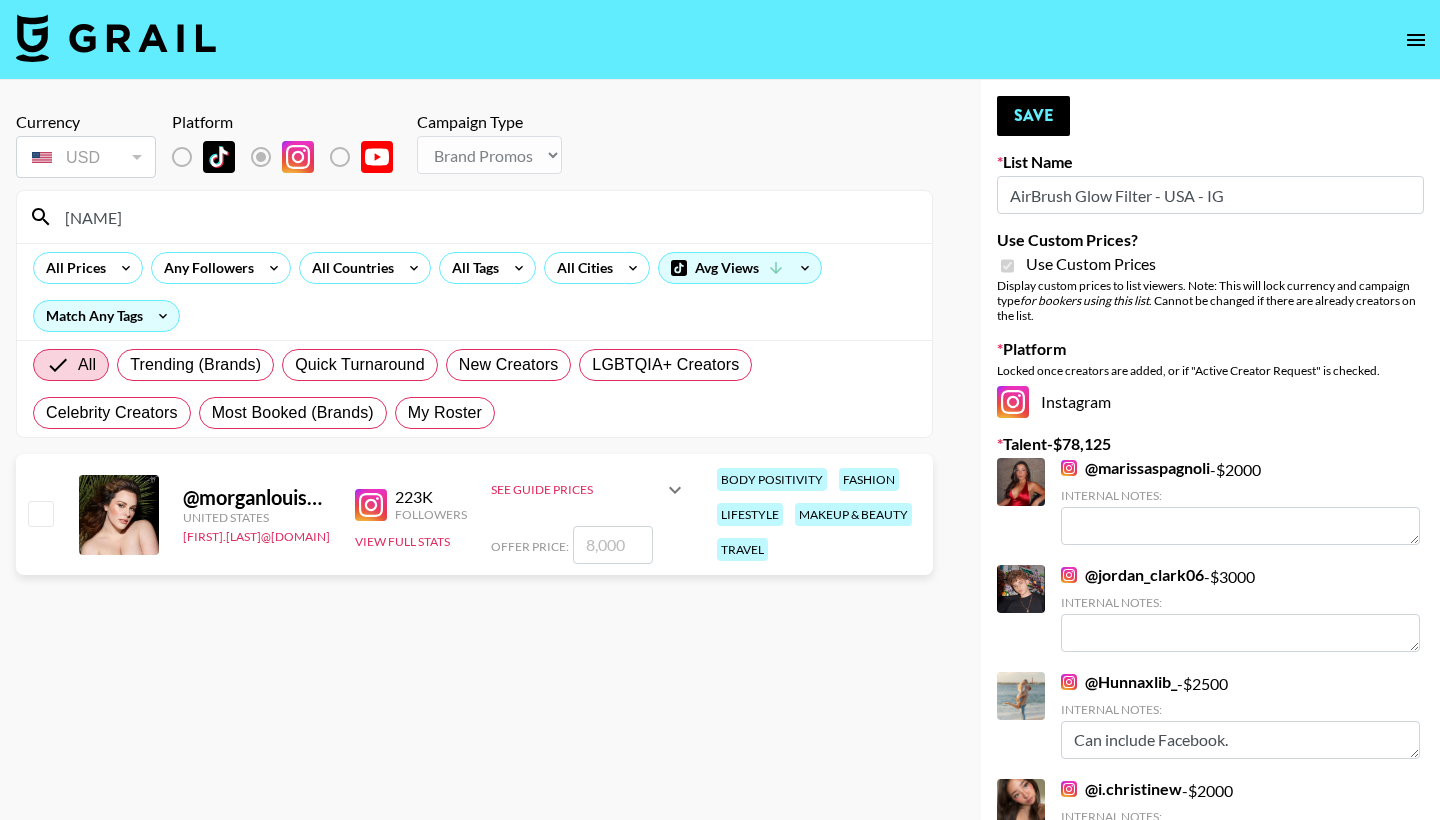 type on "Morgan" 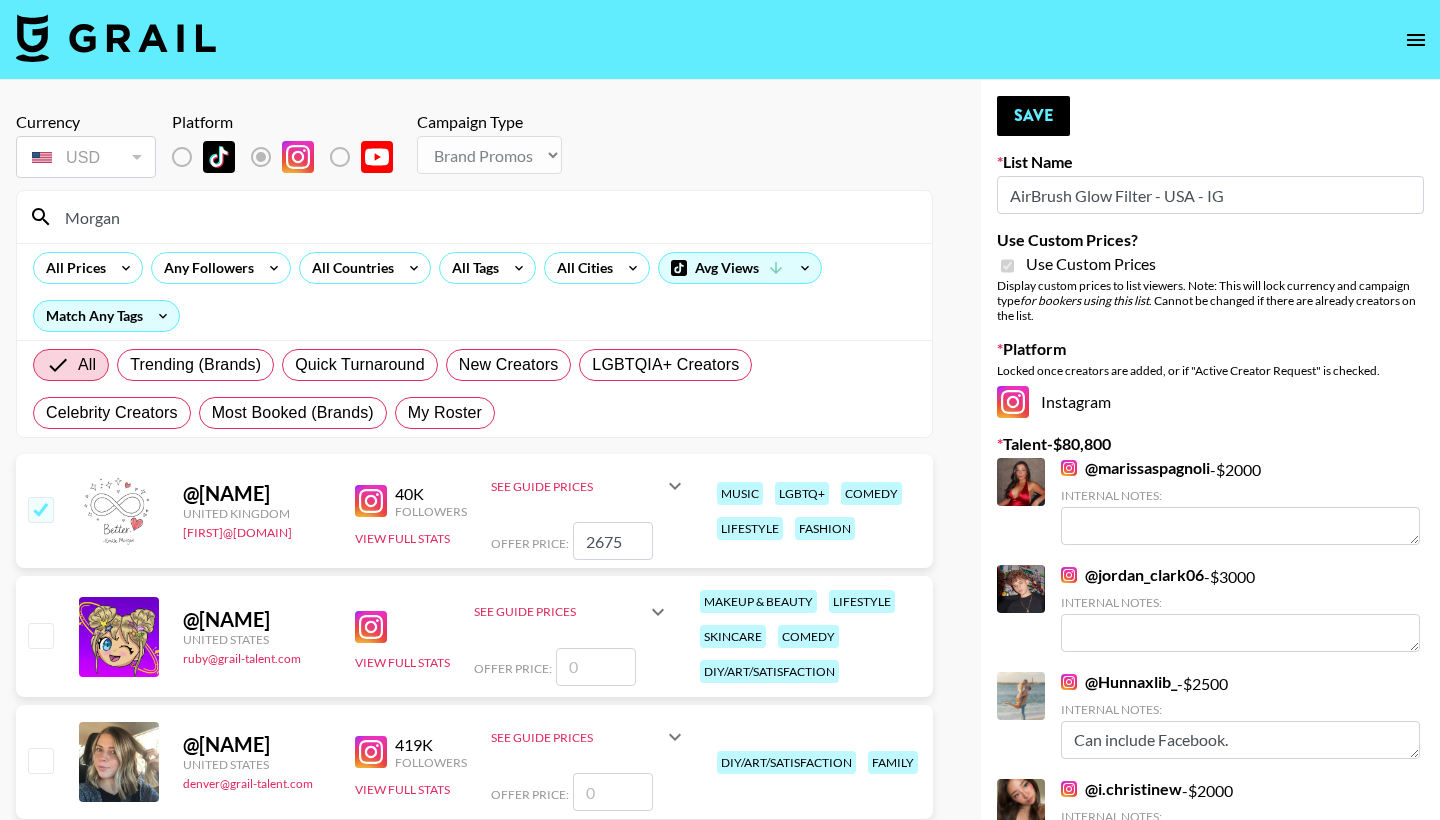 click at bounding box center [40, 509] 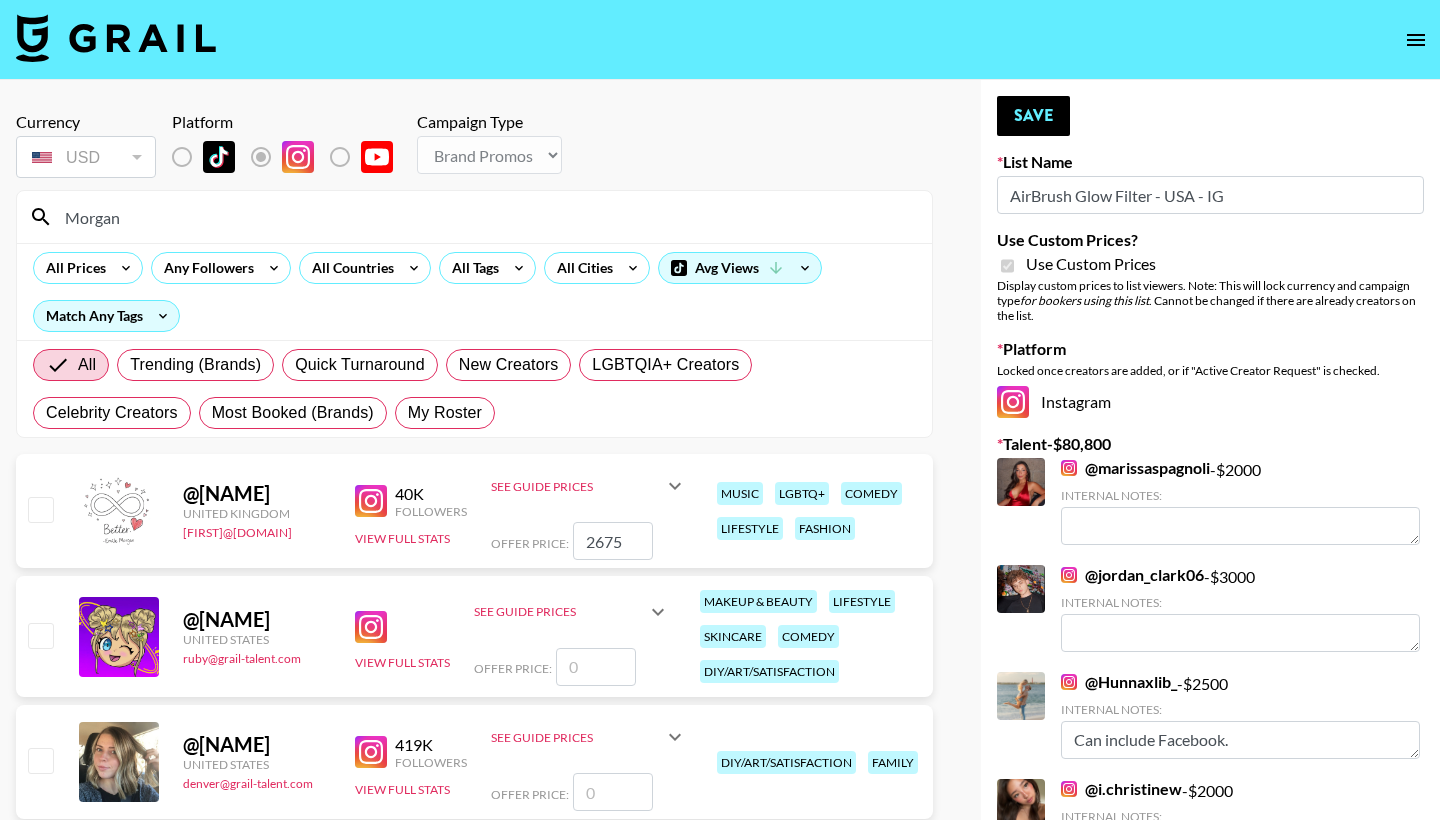 checkbox on "false" 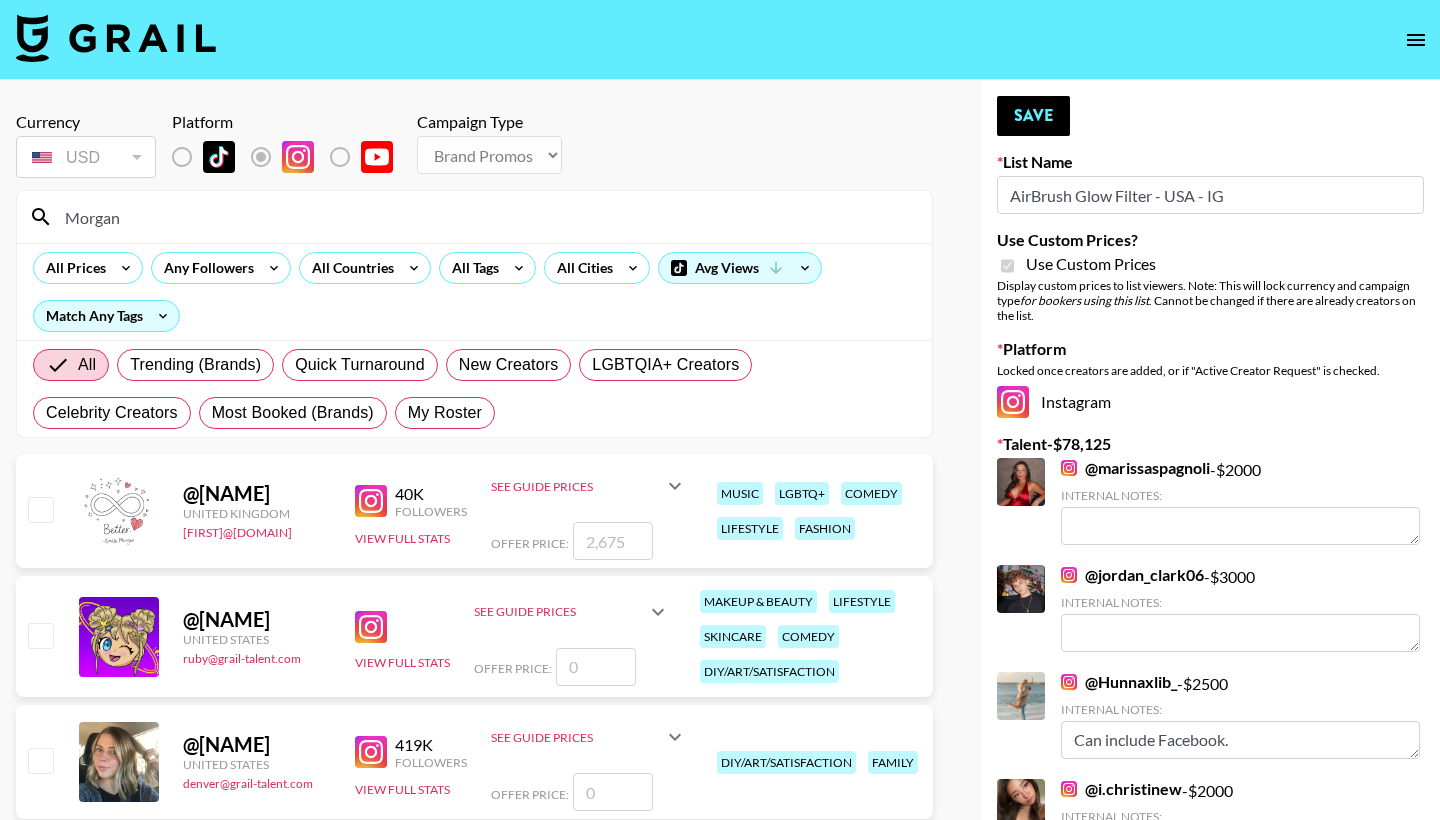 click on "Morgan" at bounding box center (486, 217) 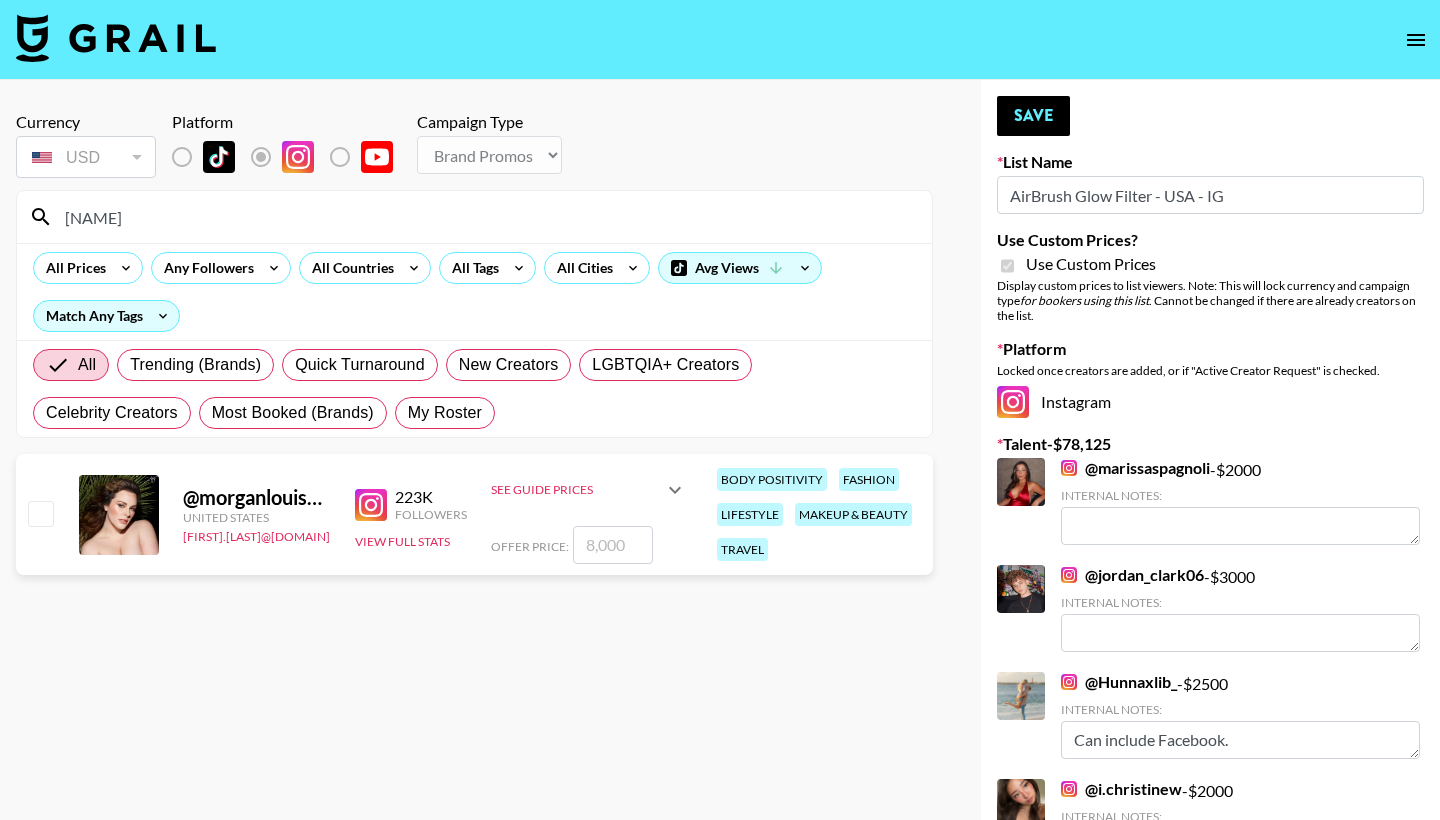 type on "[NAME]" 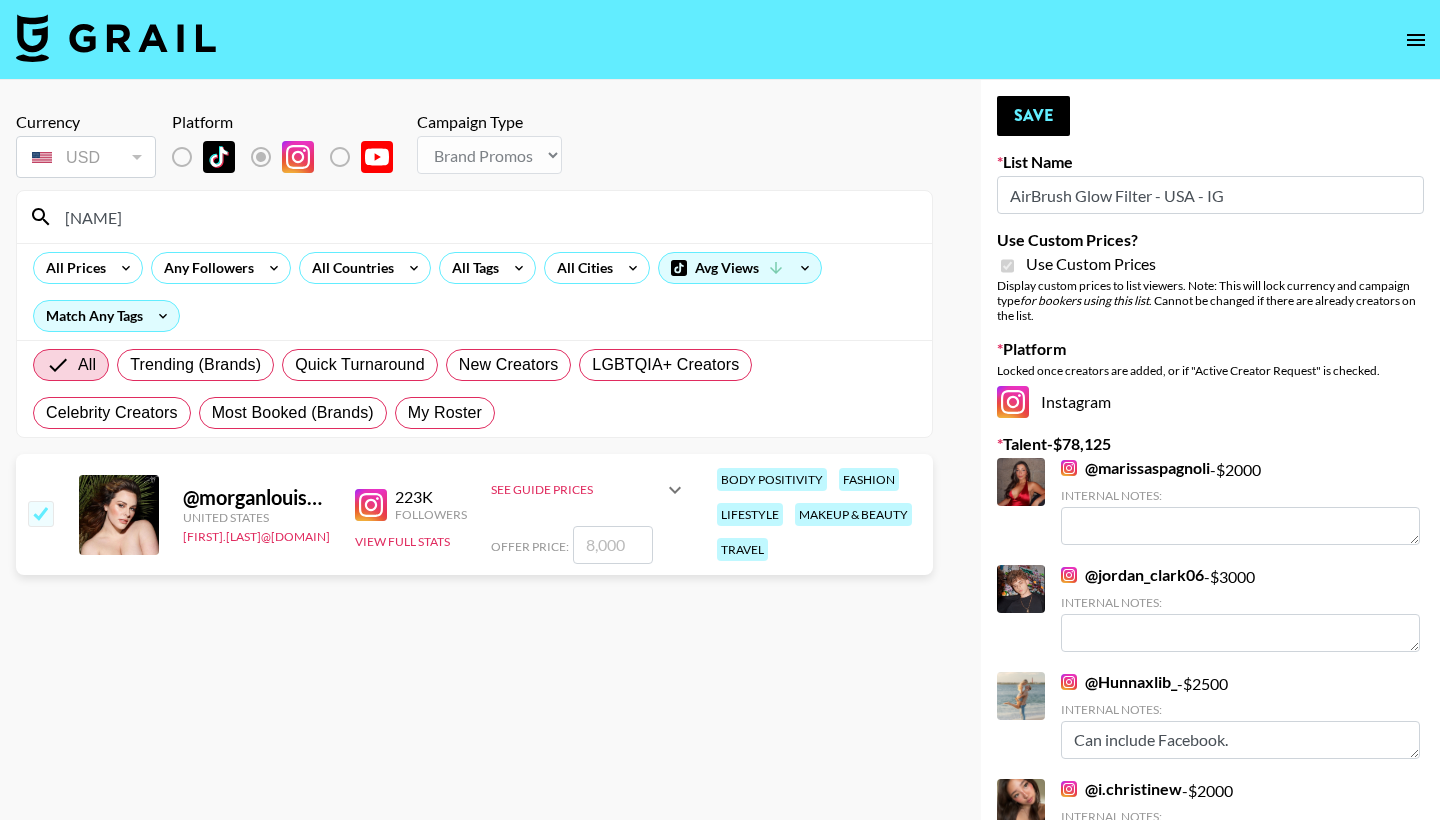 checkbox on "true" 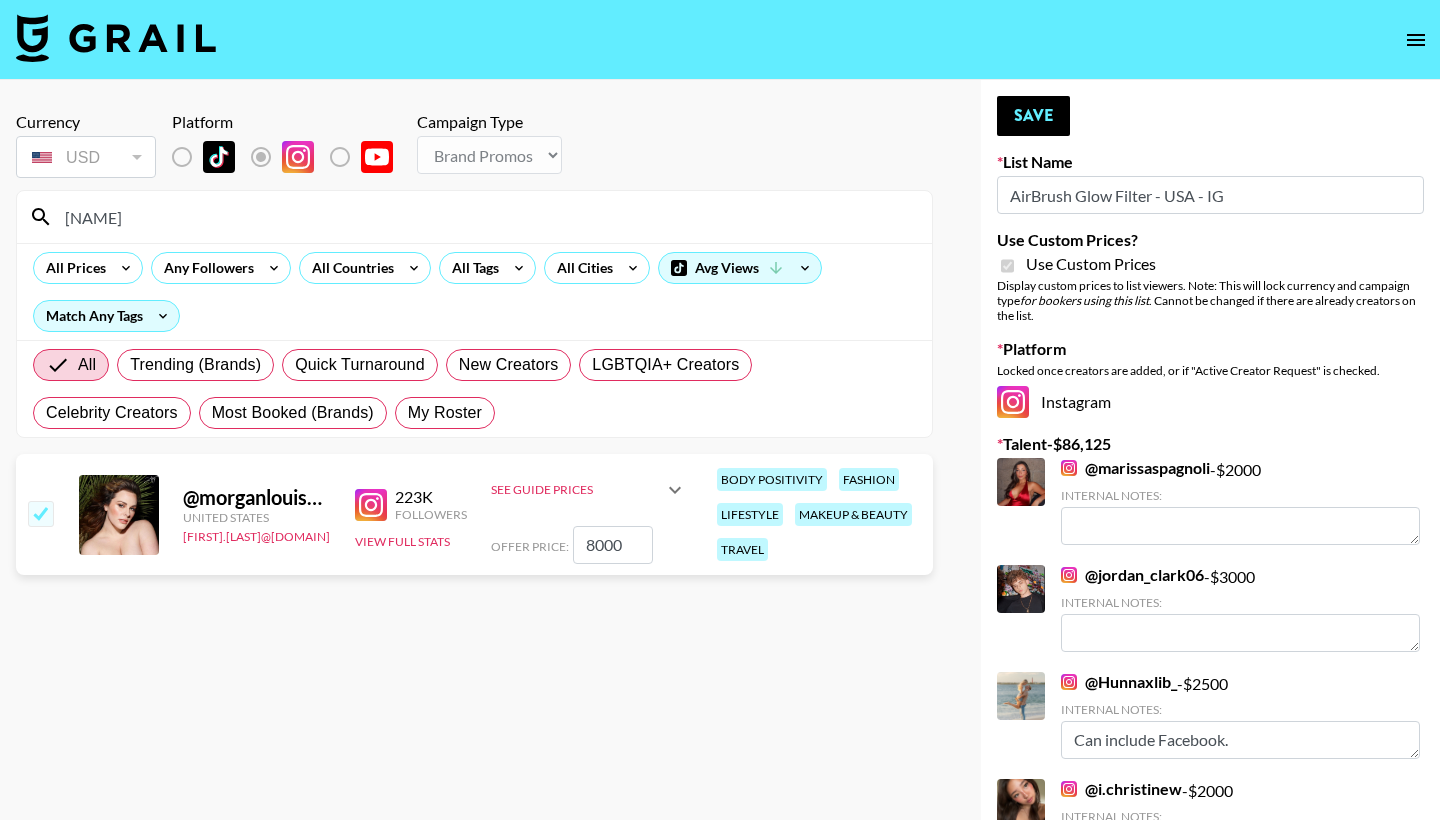 click on "8000" at bounding box center [613, 545] 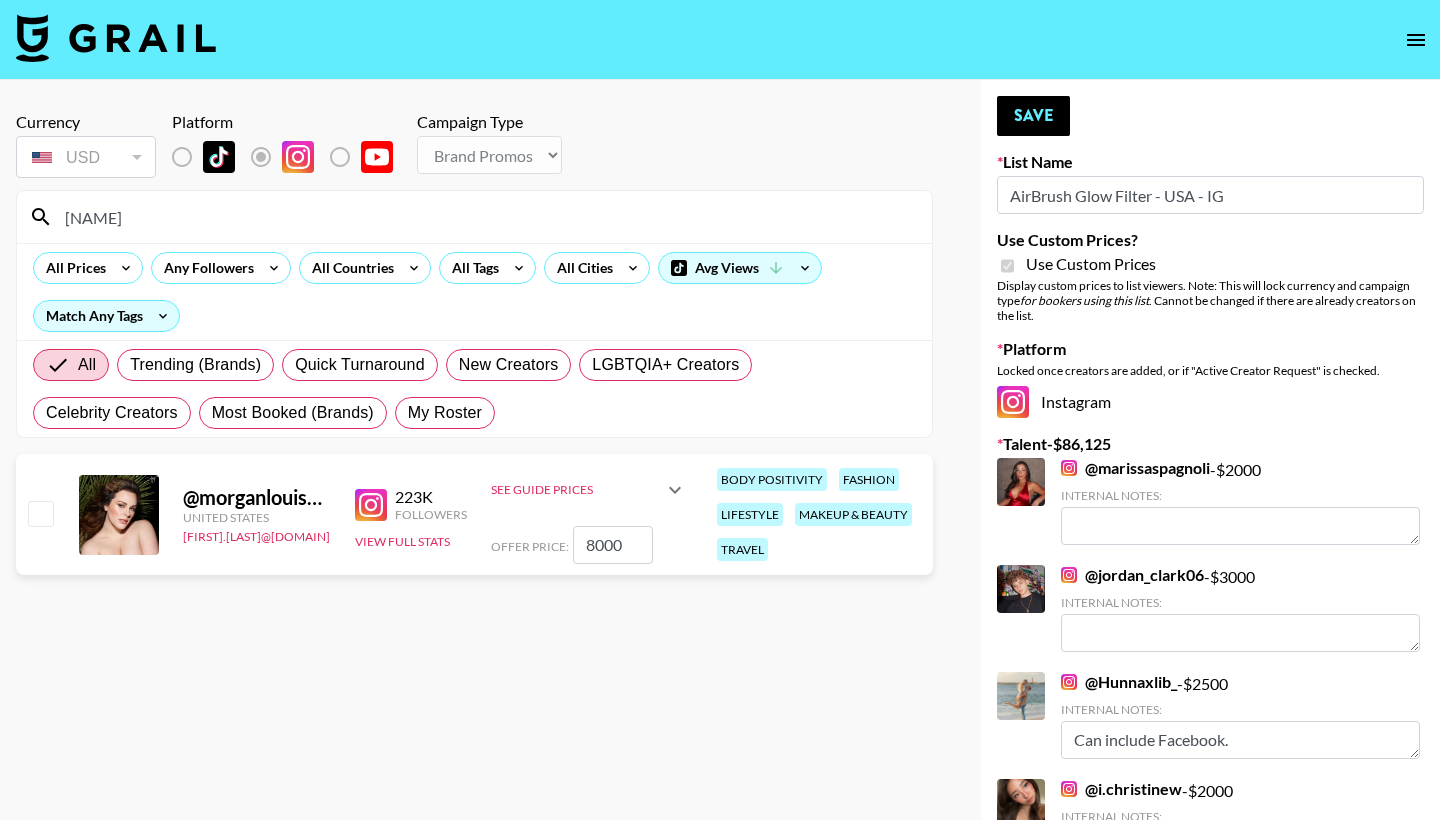 checkbox on "false" 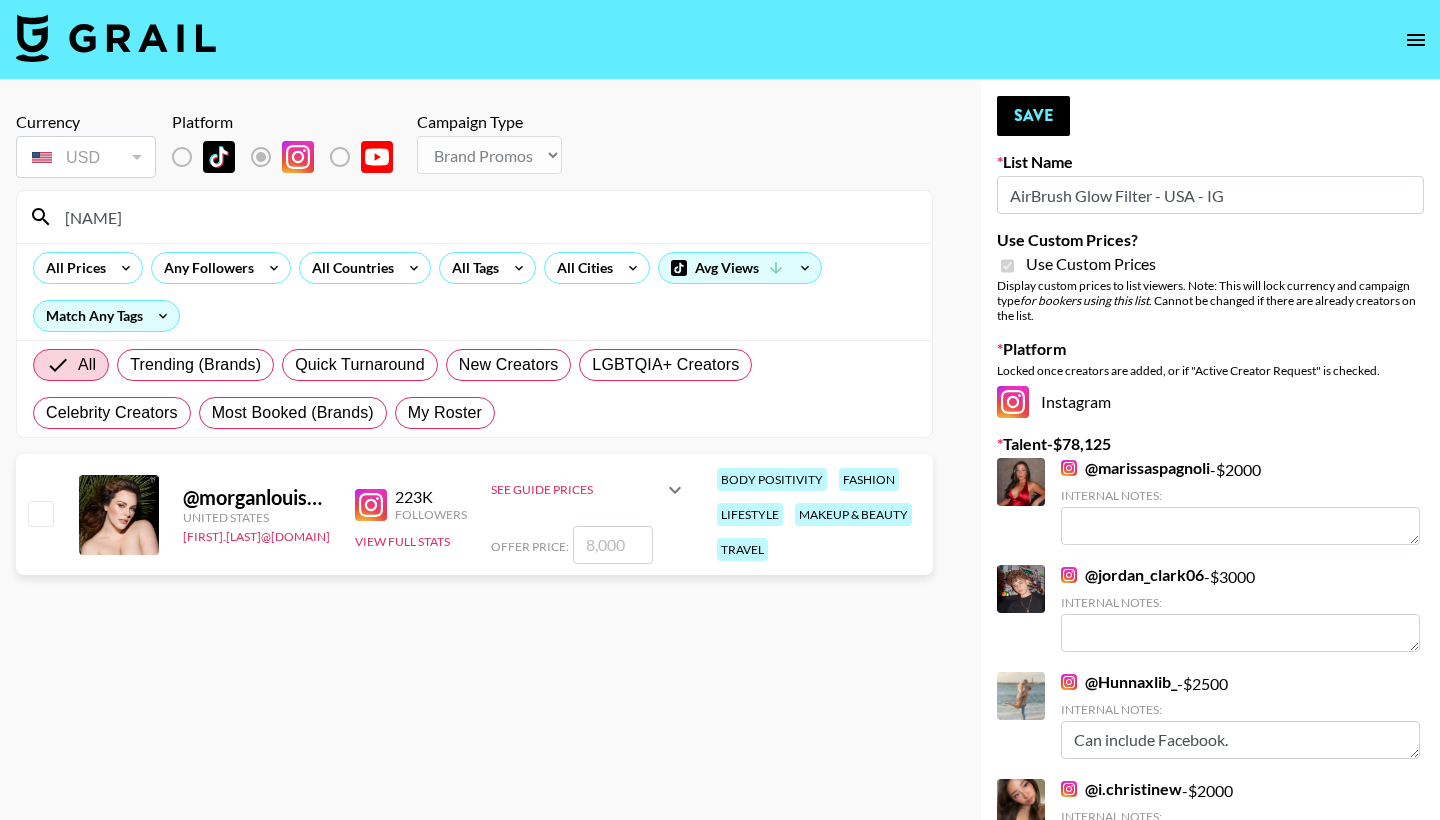 checkbox on "true" 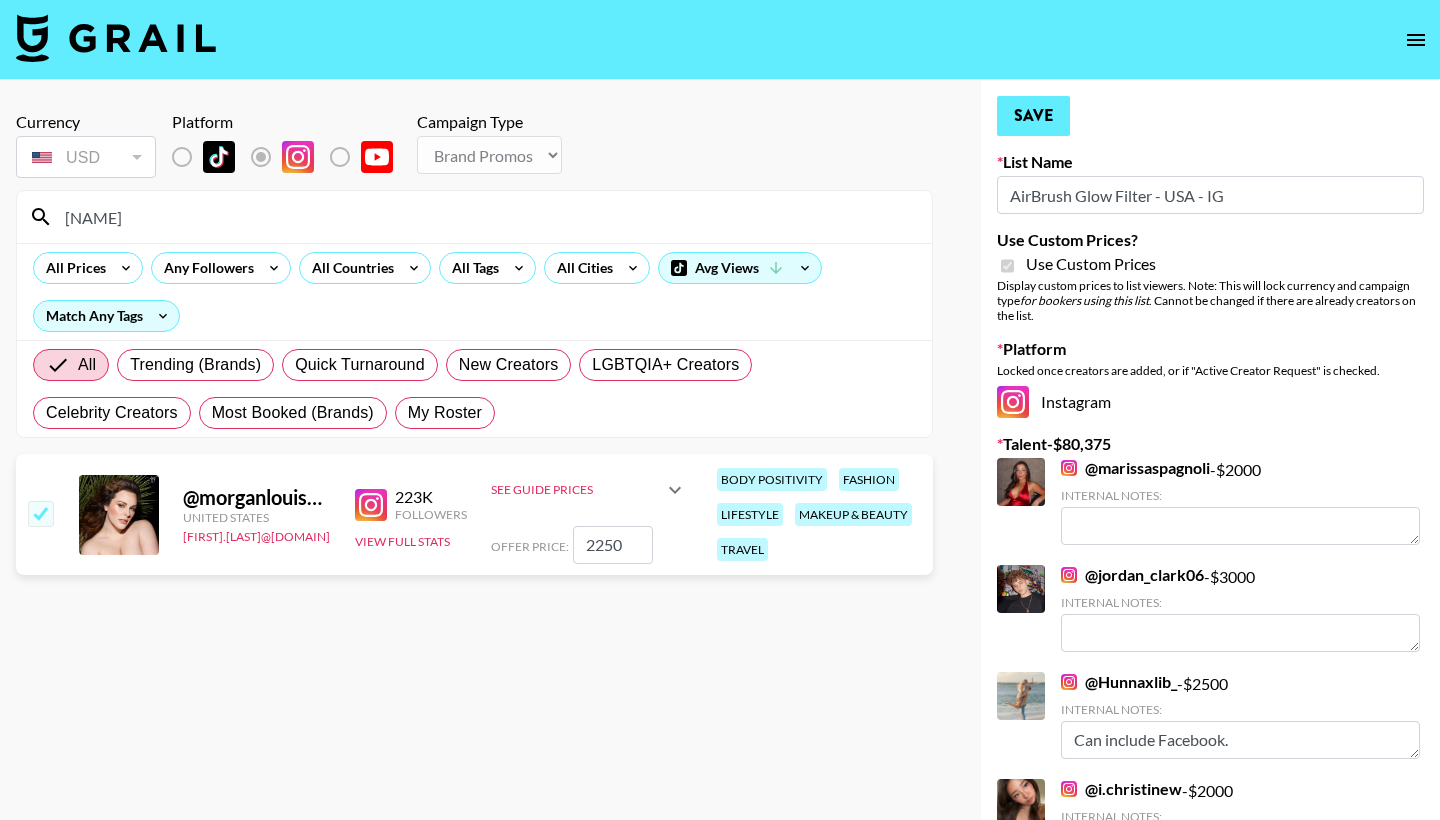click on "Save" at bounding box center [1033, 116] 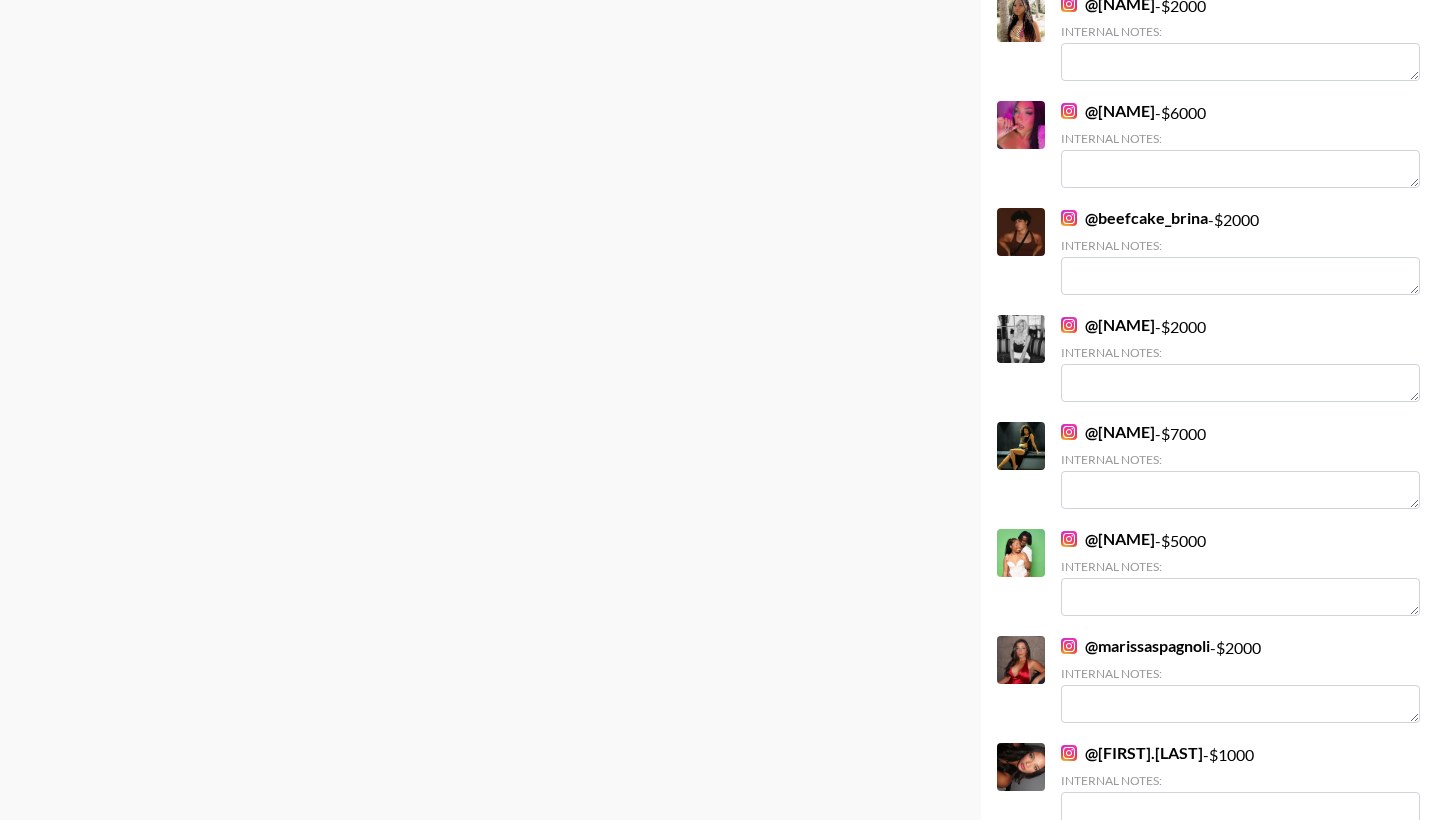 scroll, scrollTop: 2140, scrollLeft: 0, axis: vertical 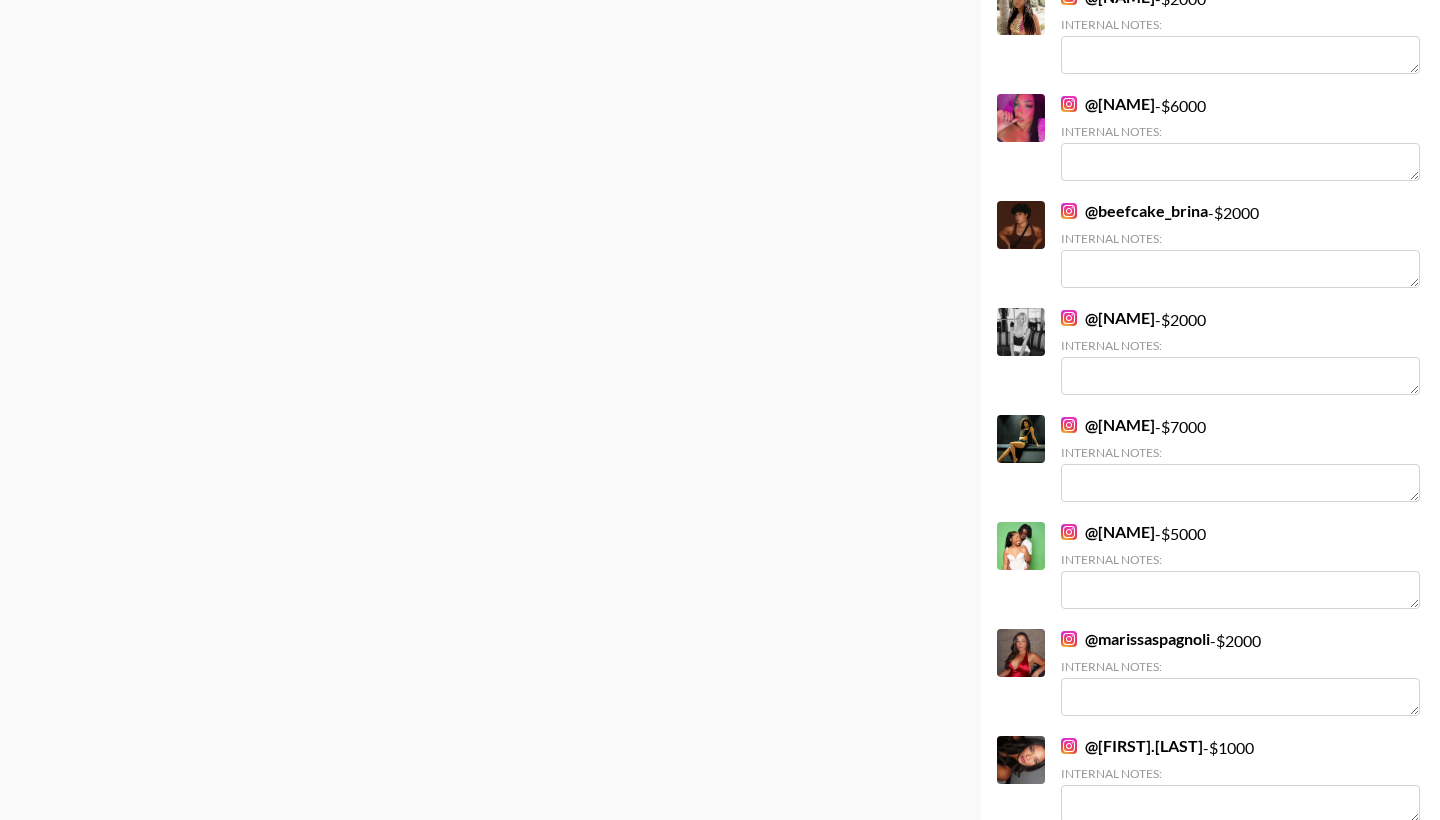 click on "[@ [FIRST].[LAST]]" at bounding box center (1135, 639) 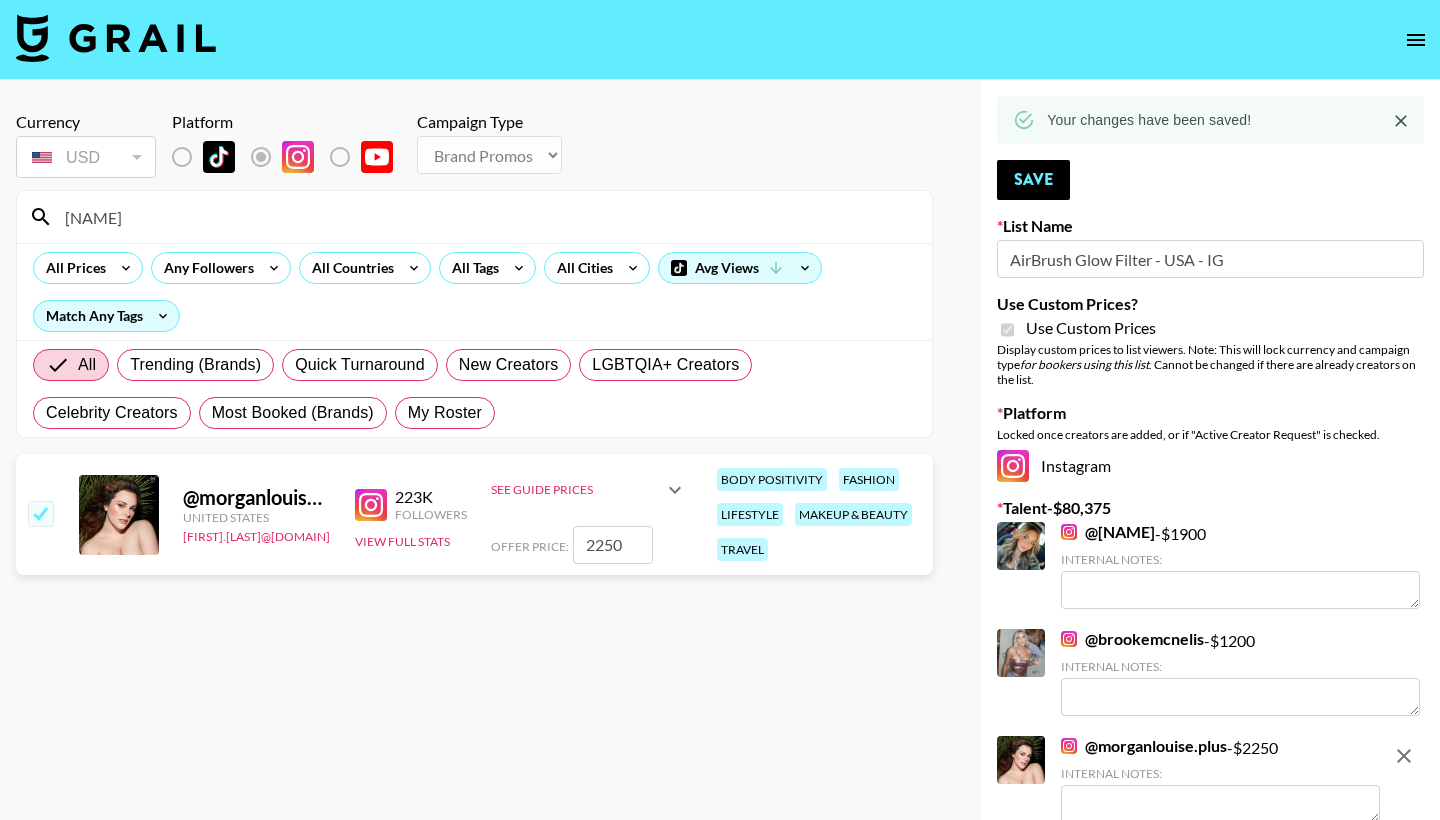 scroll, scrollTop: 0, scrollLeft: 0, axis: both 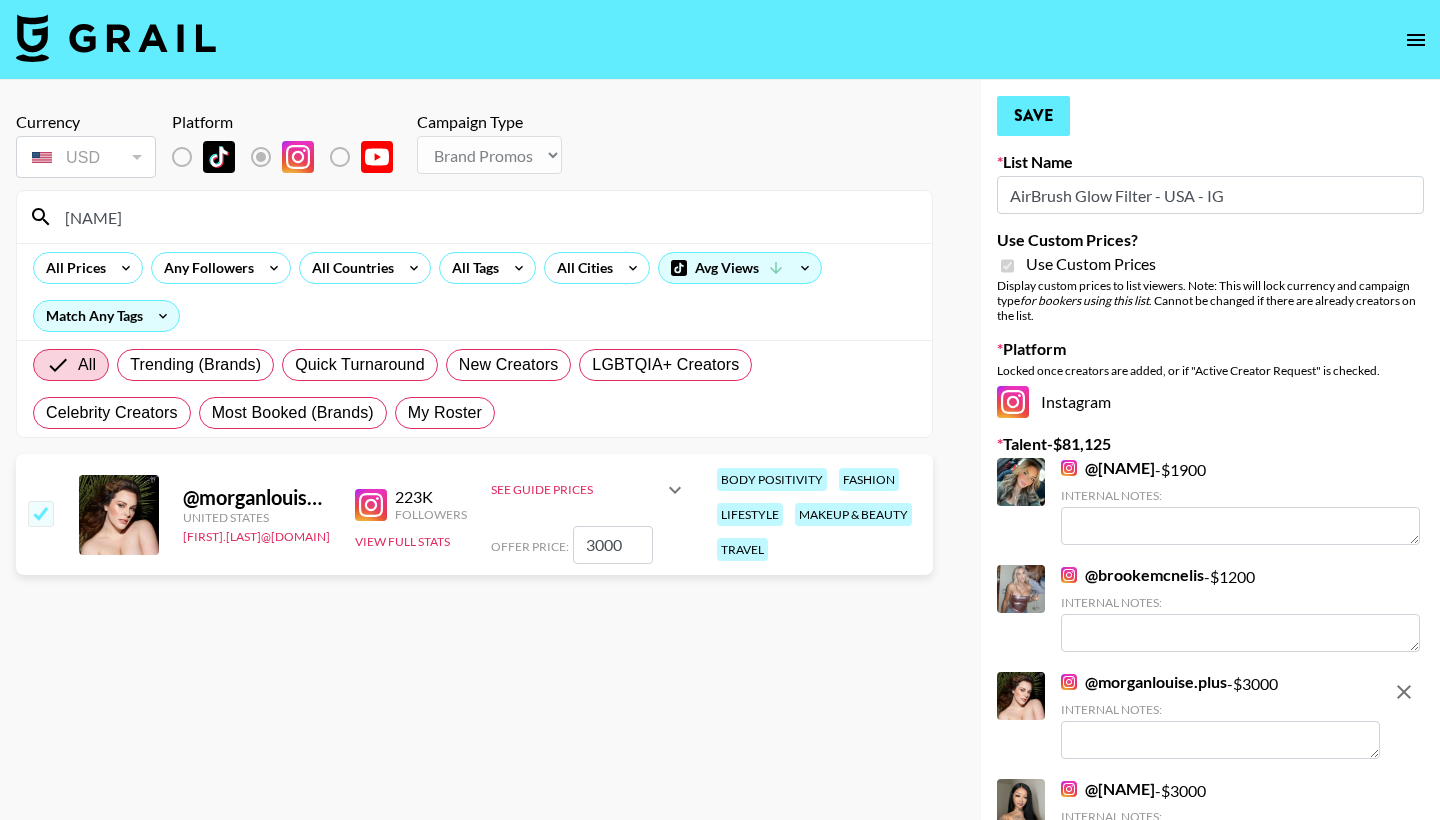 type on "3000" 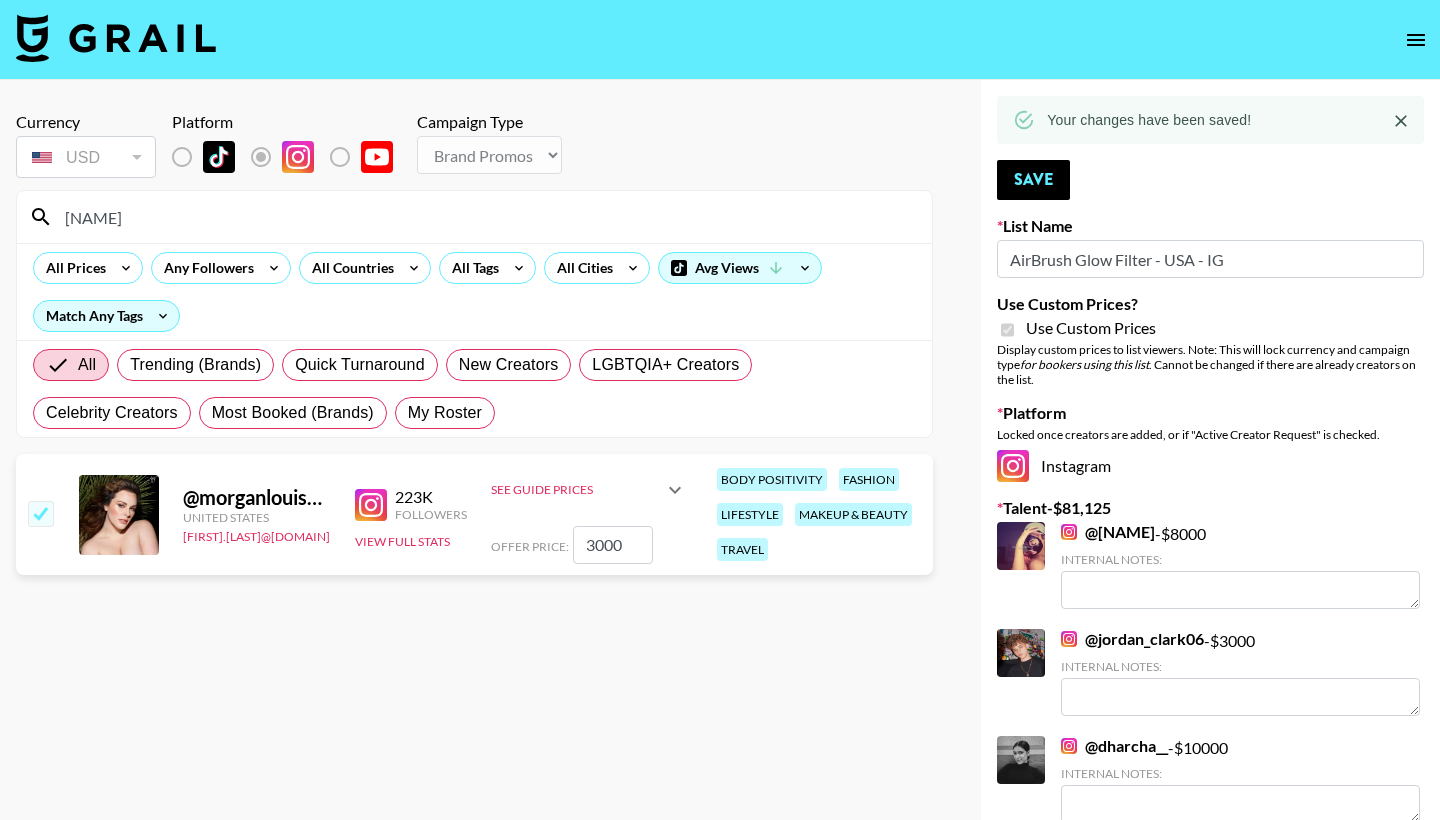click on "[NAME]" at bounding box center (1132, 639) 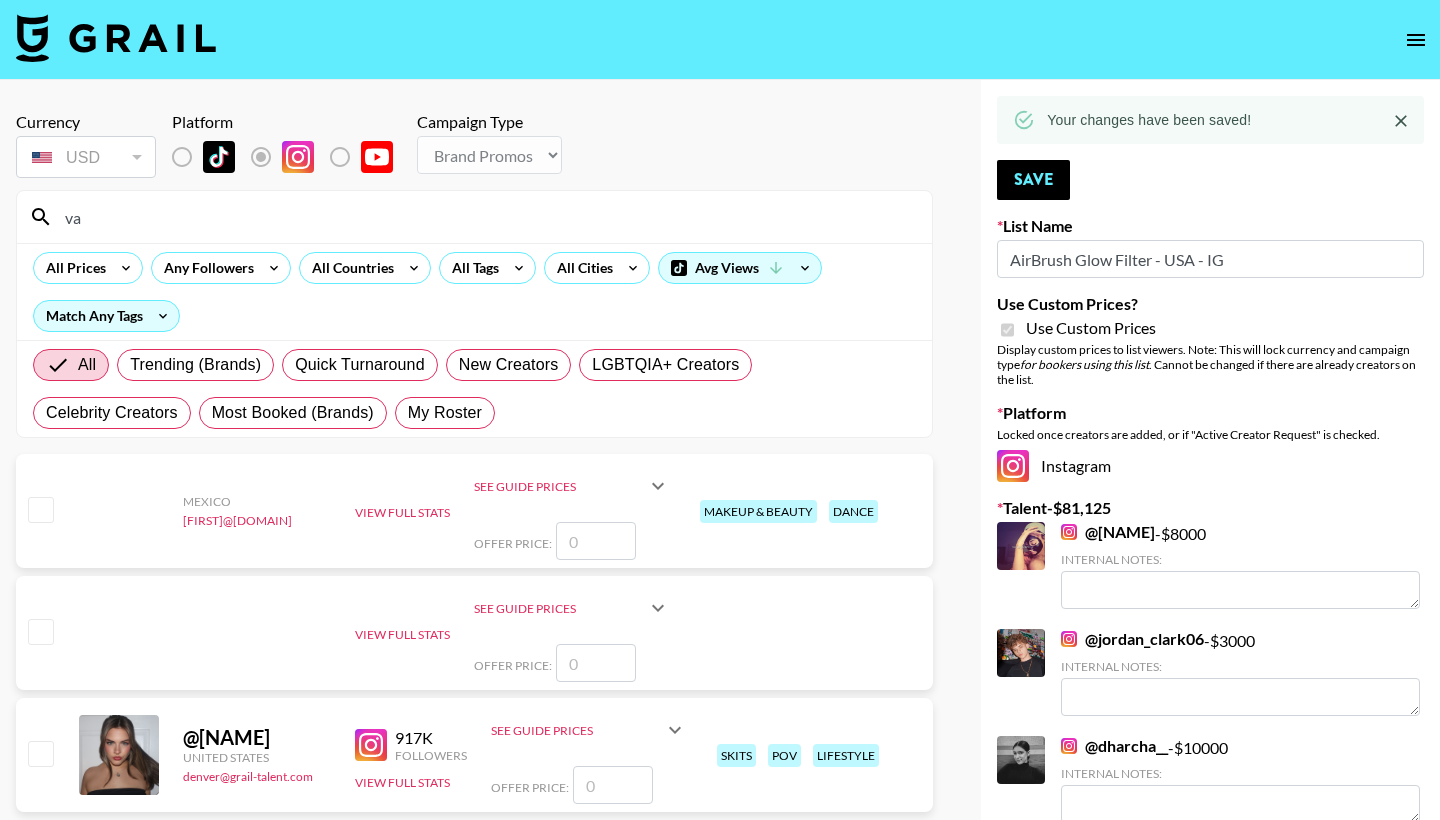 type on "v" 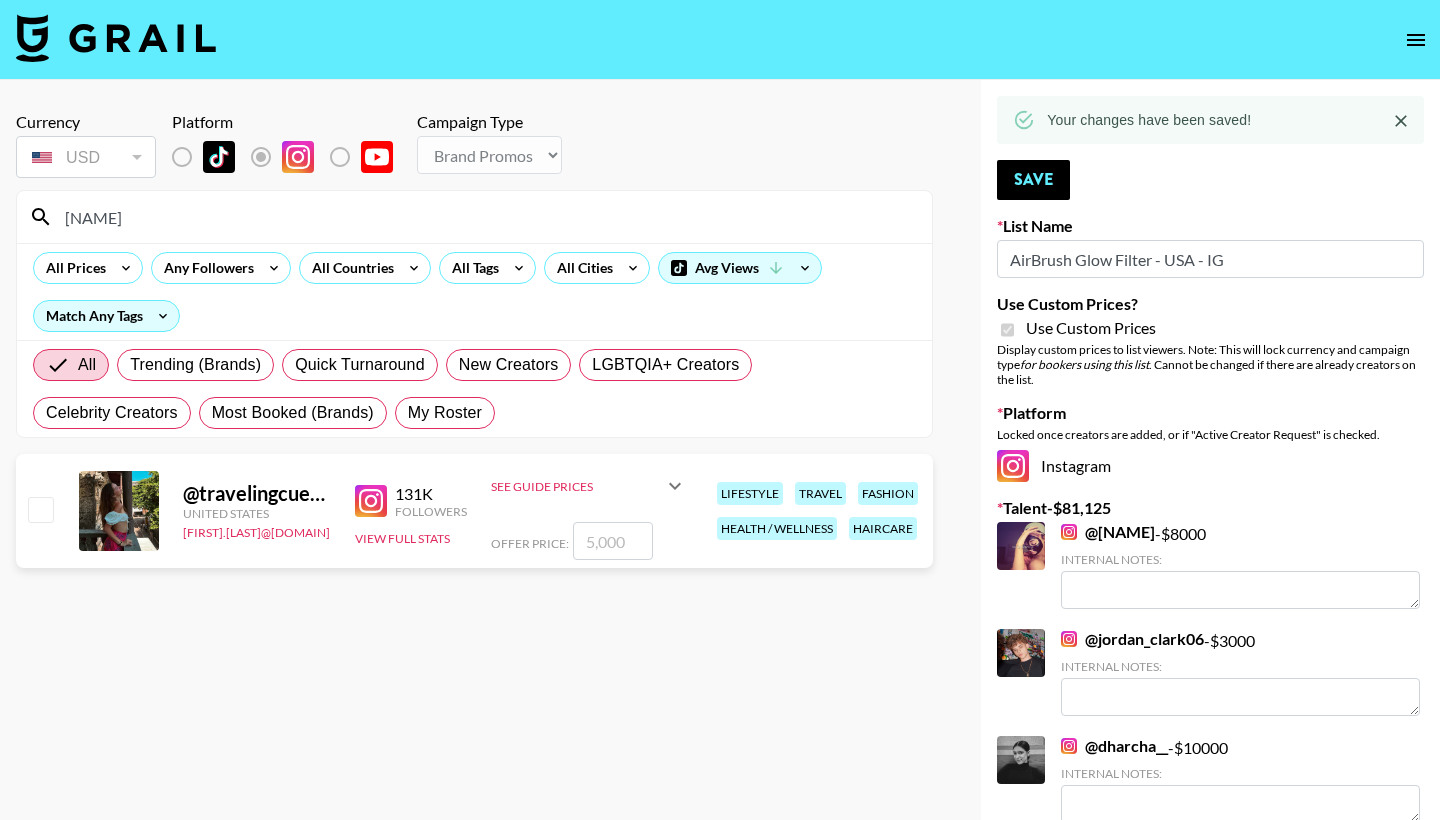 type on "[NAME]" 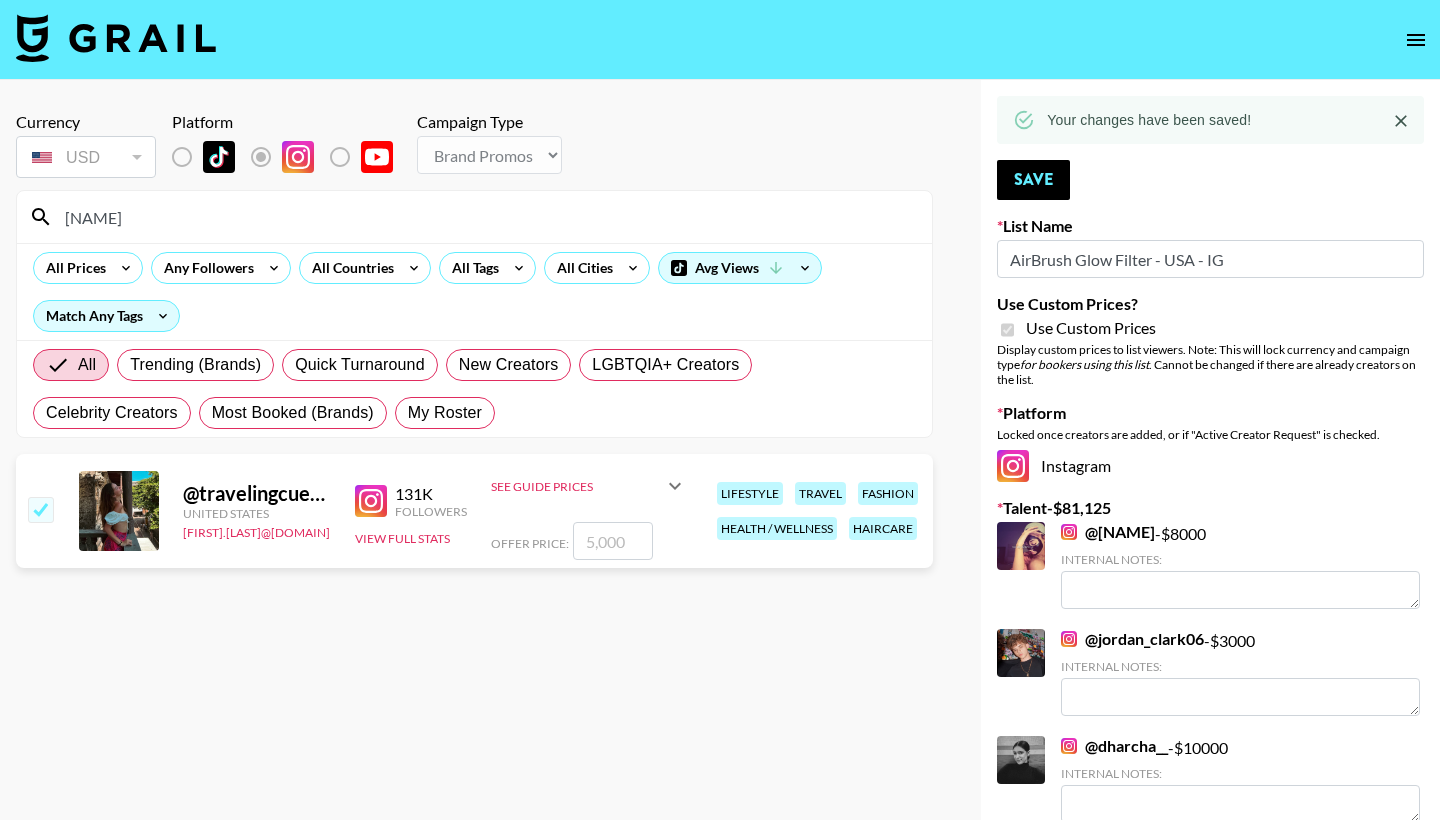 checkbox on "true" 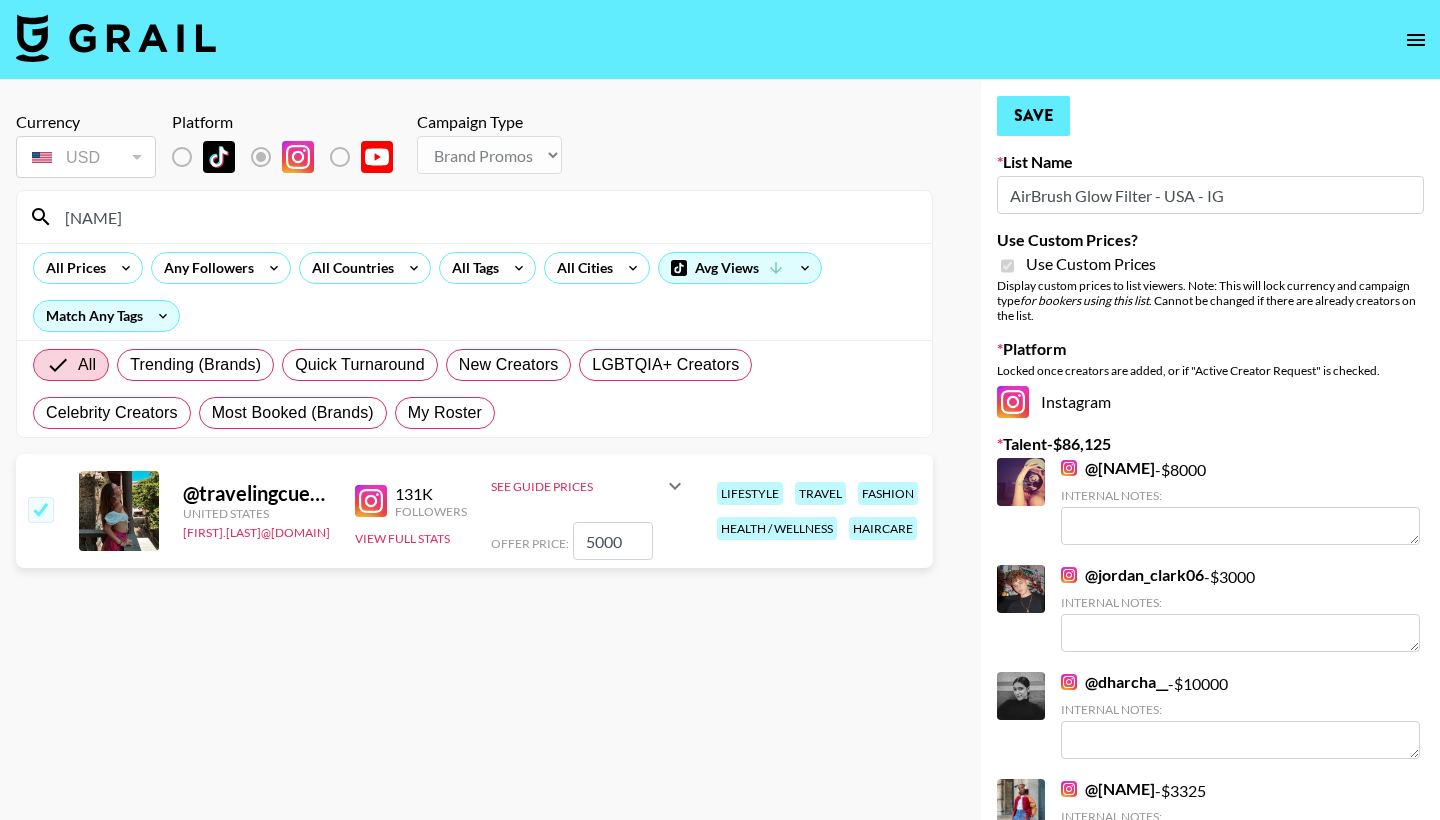 click on "Save" at bounding box center (1033, 116) 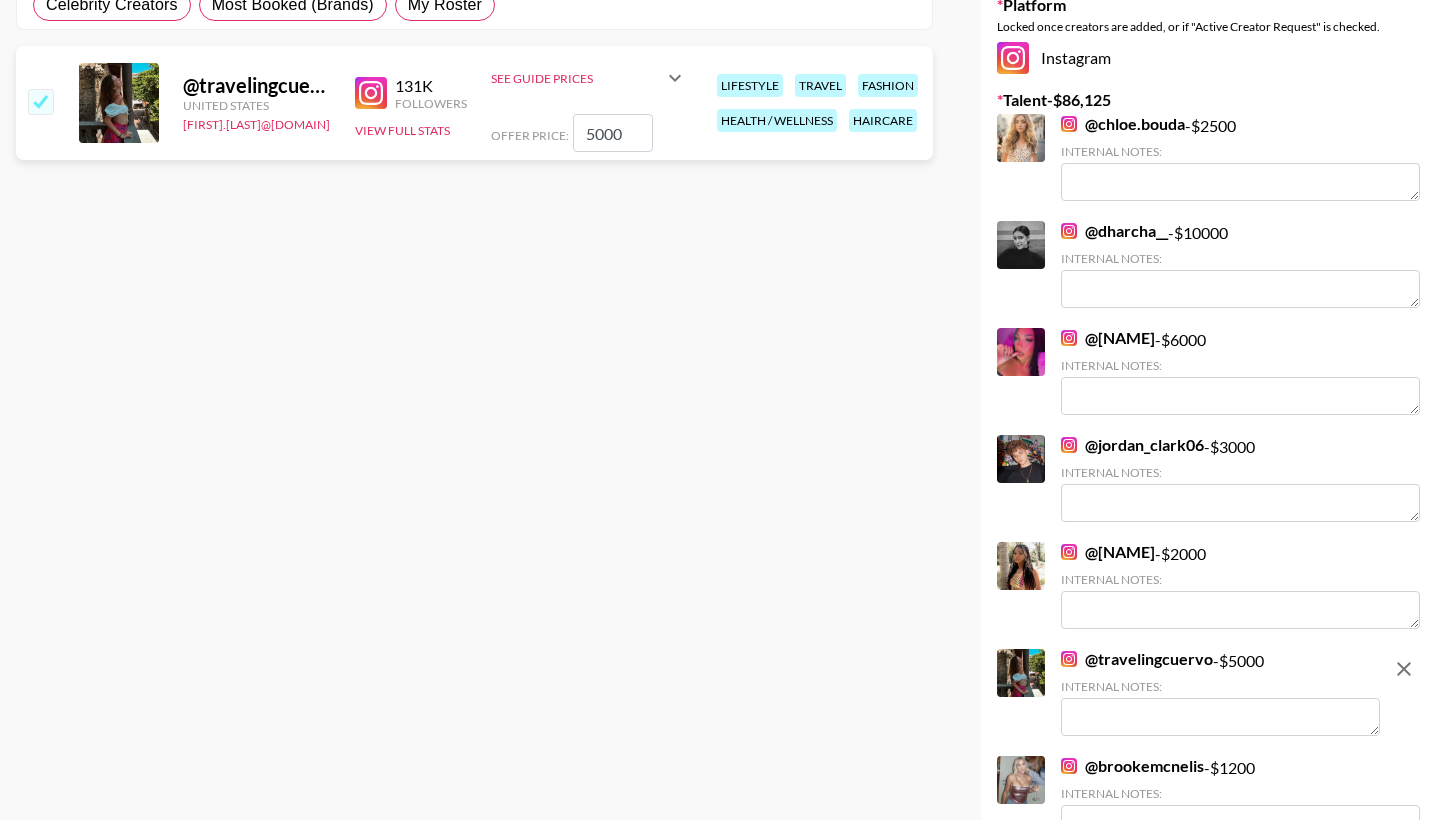 scroll, scrollTop: 411, scrollLeft: 0, axis: vertical 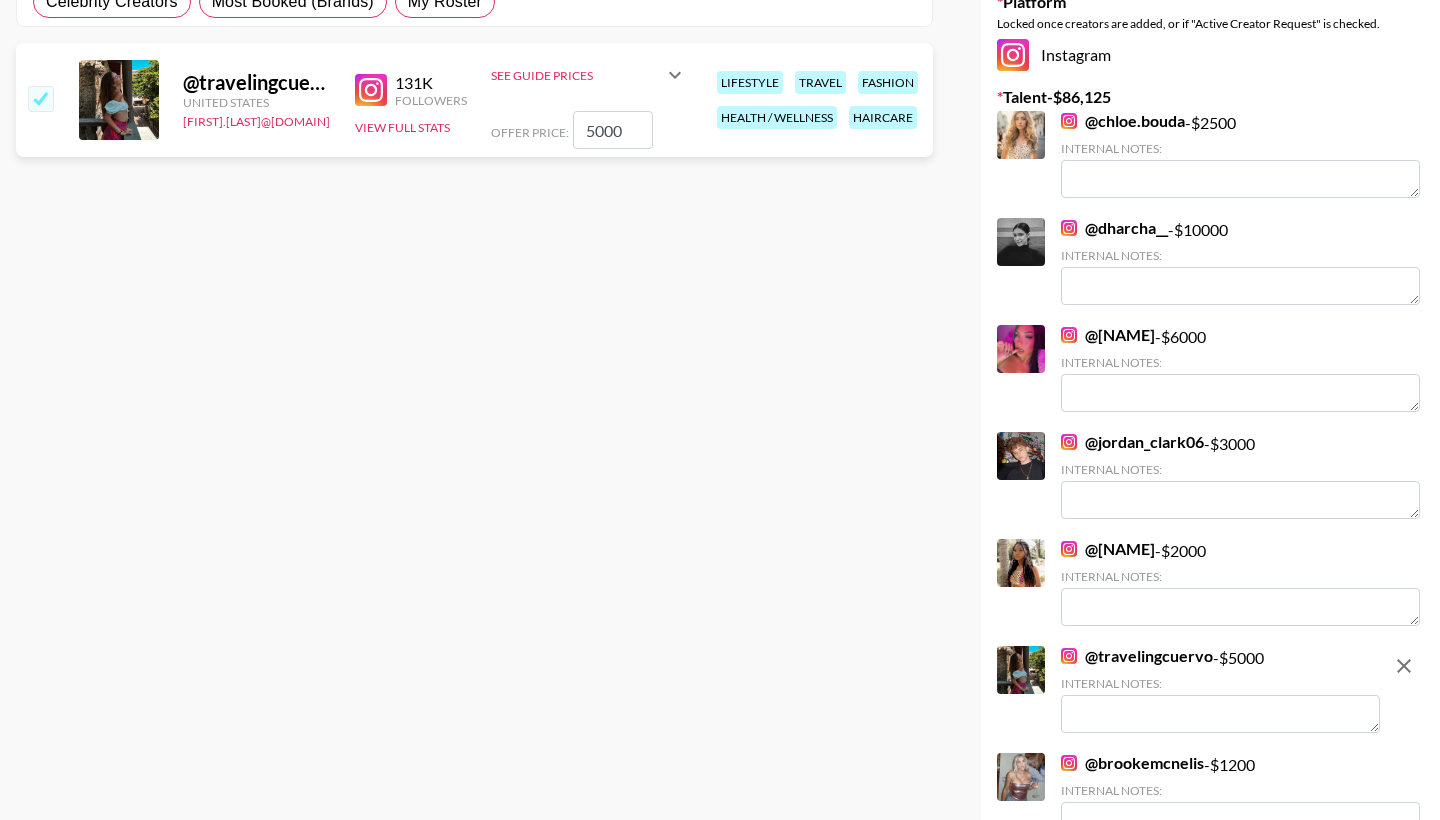 click on "[NAME]" at bounding box center (1108, 335) 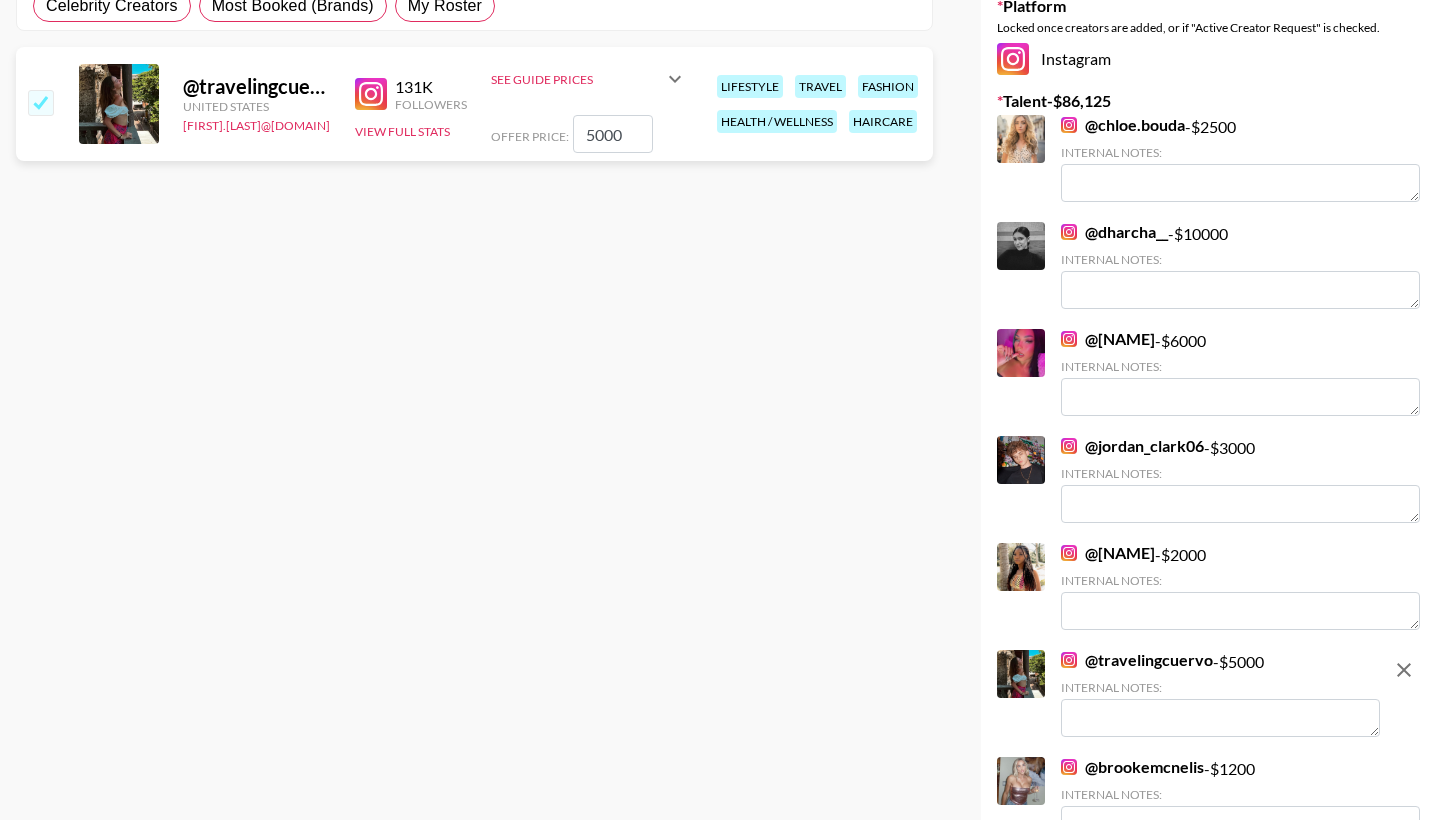 click on "[@ [FIRST].[LAST]]" at bounding box center (1114, 232) 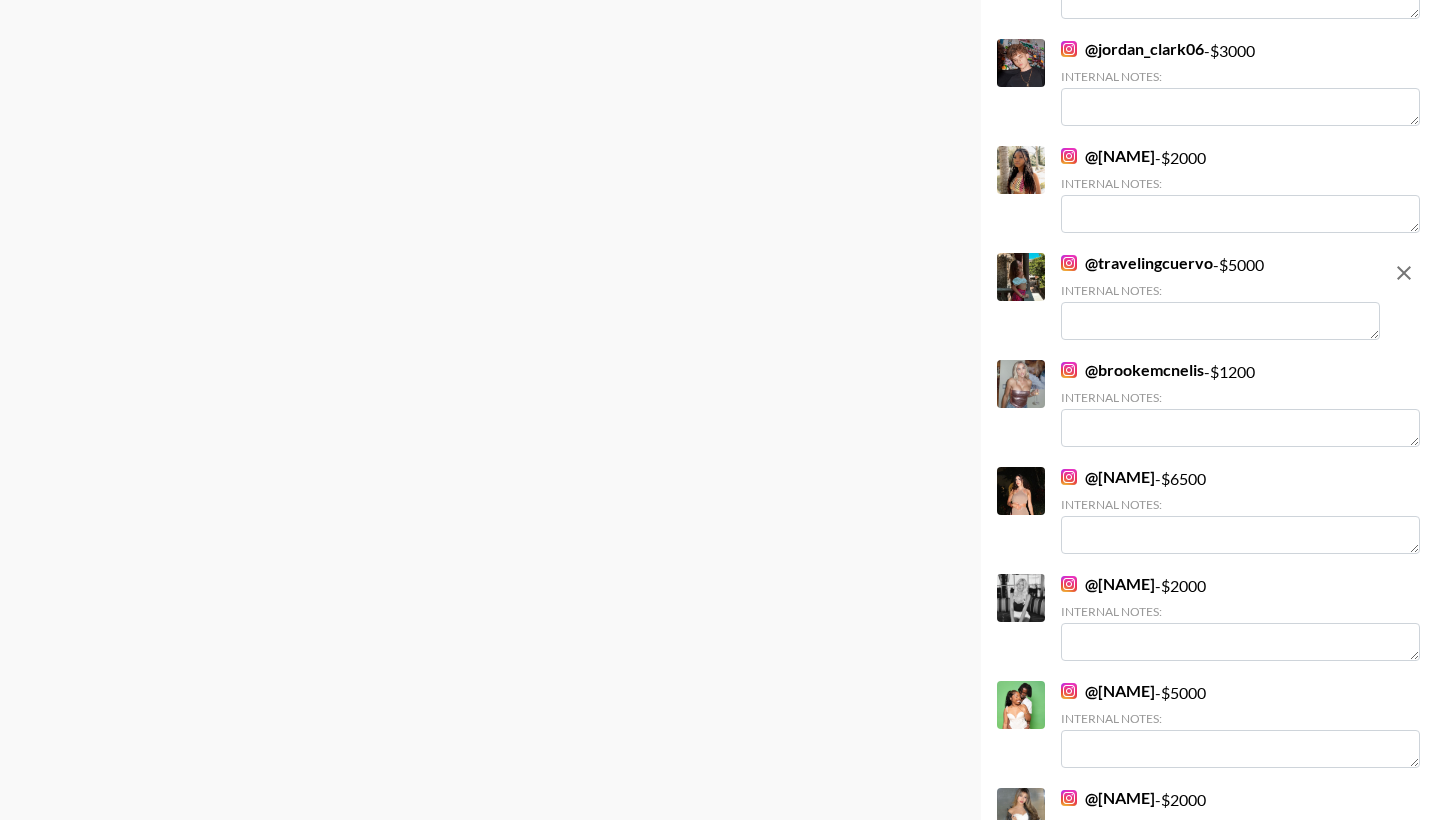 scroll, scrollTop: 805, scrollLeft: 0, axis: vertical 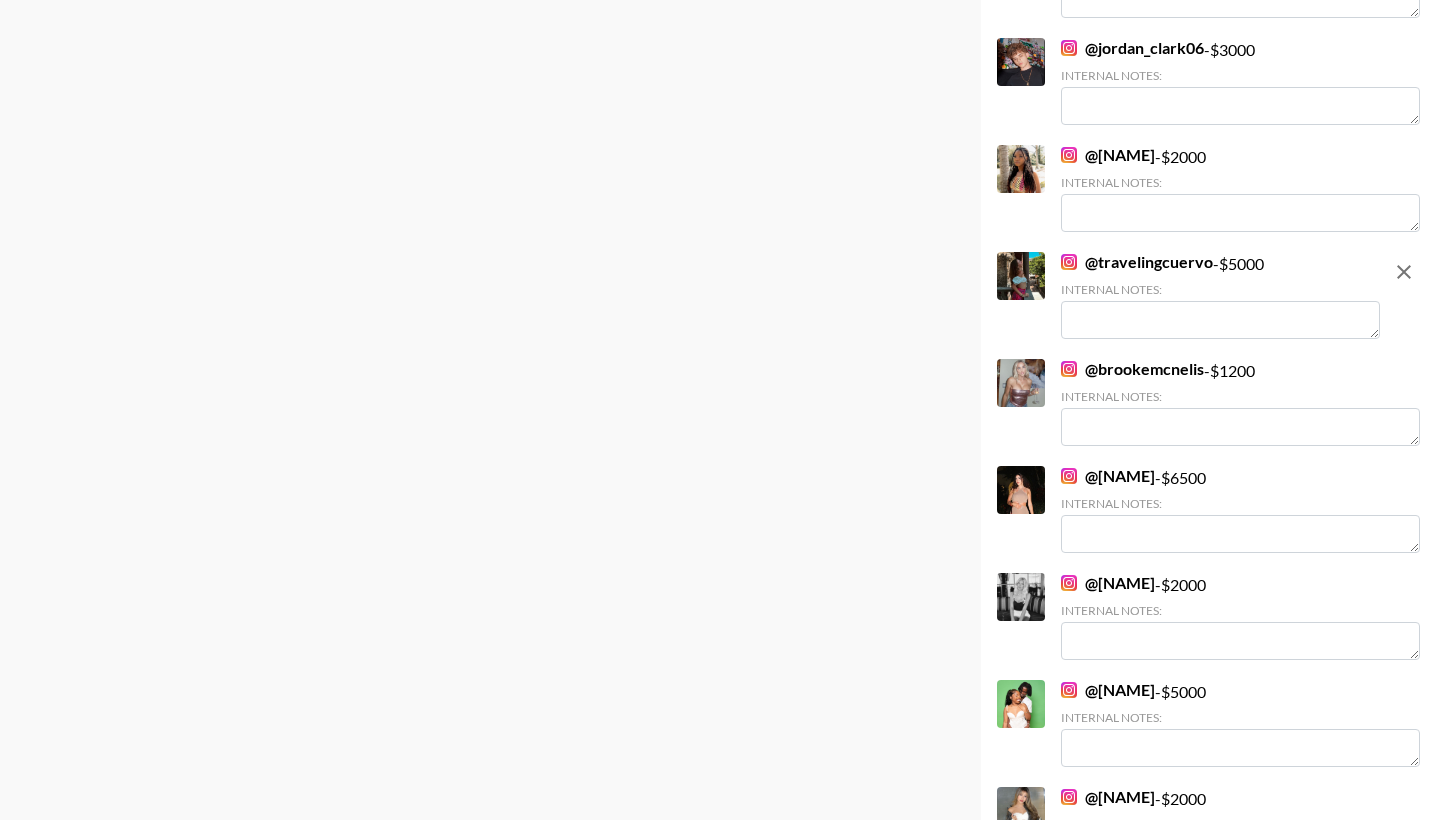 click on "[@ [FIRST].[LAST]]" at bounding box center [1132, 369] 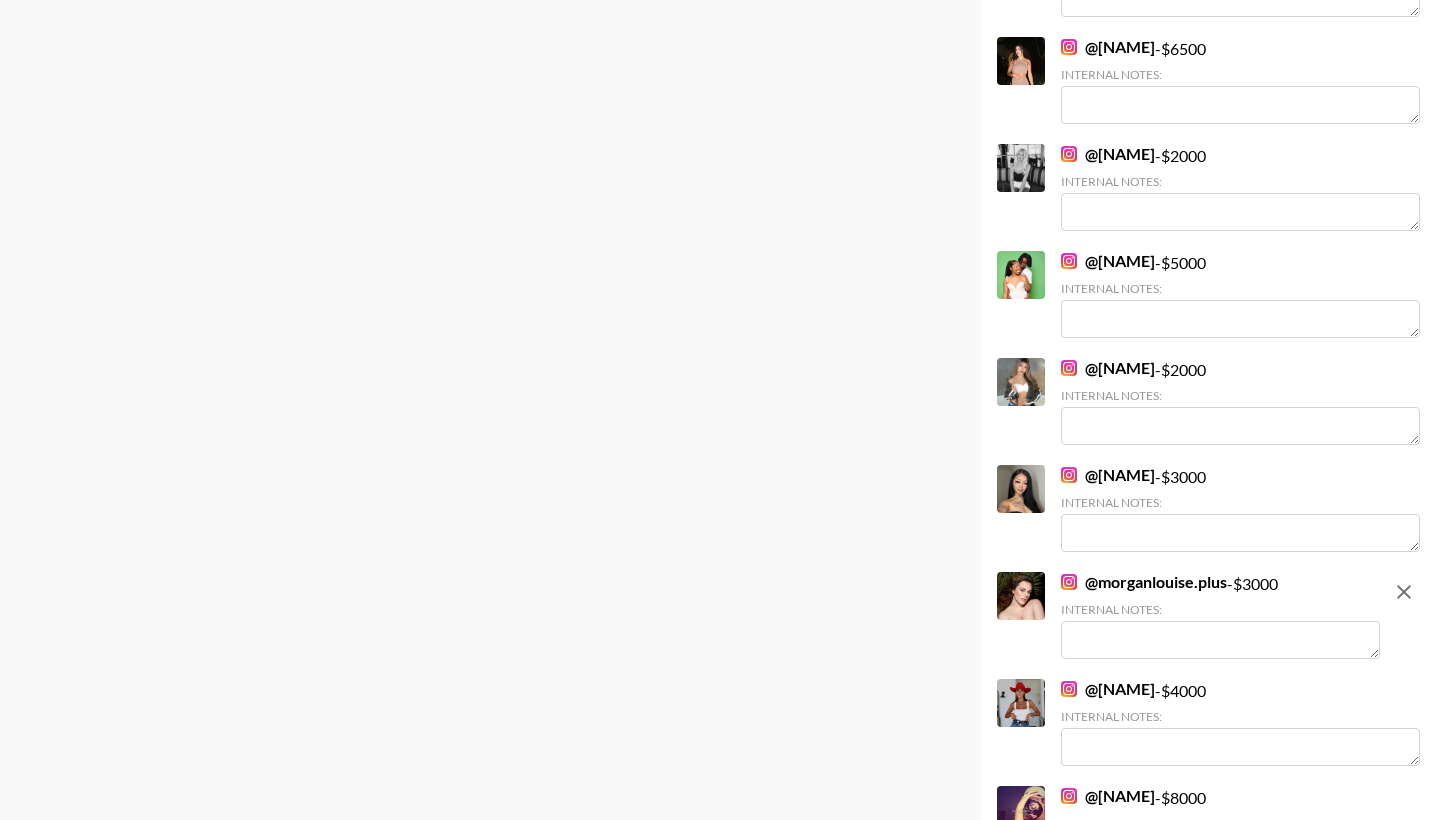 scroll, scrollTop: 1236, scrollLeft: 0, axis: vertical 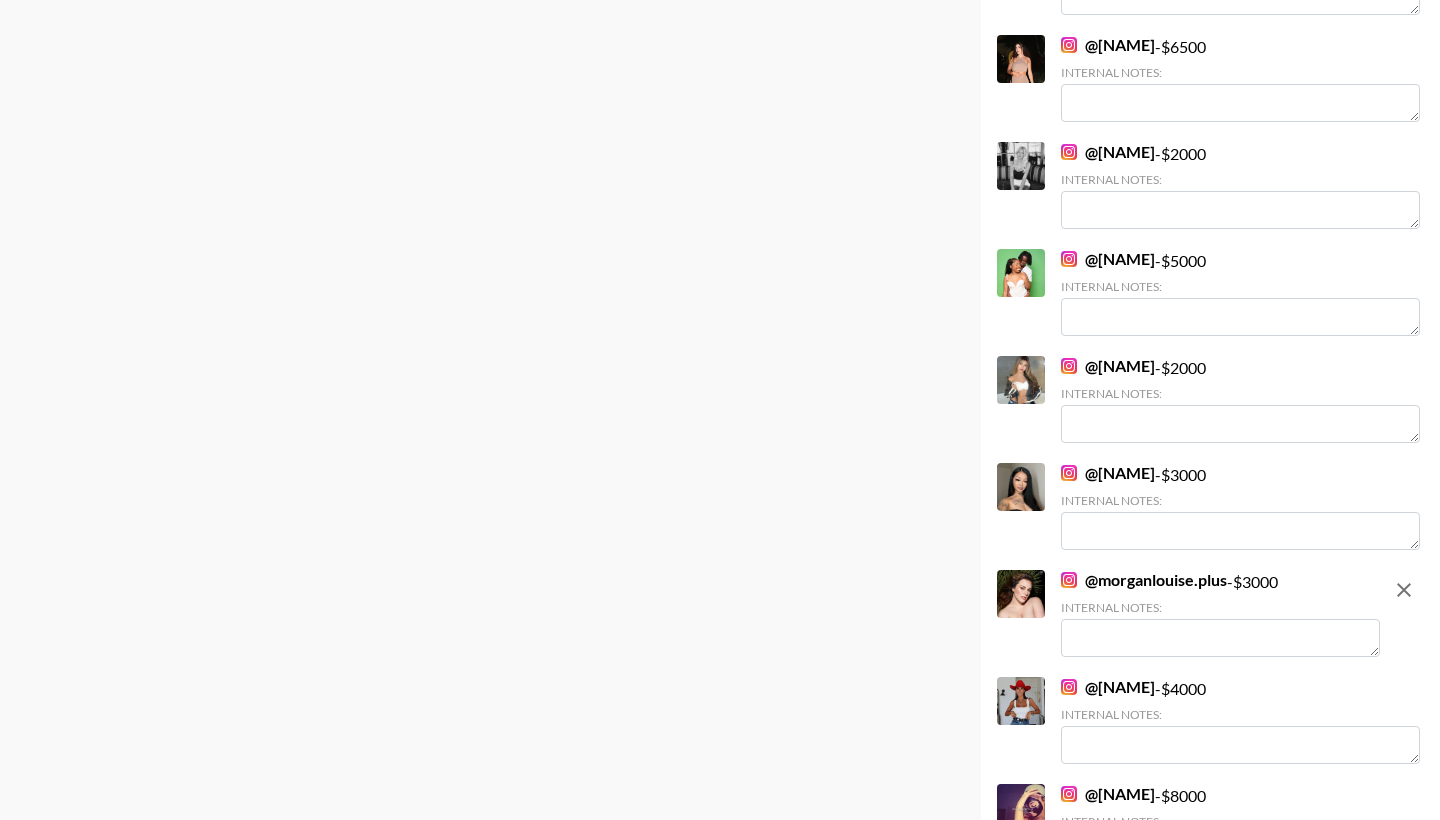click on "[NAME]" at bounding box center [1108, 259] 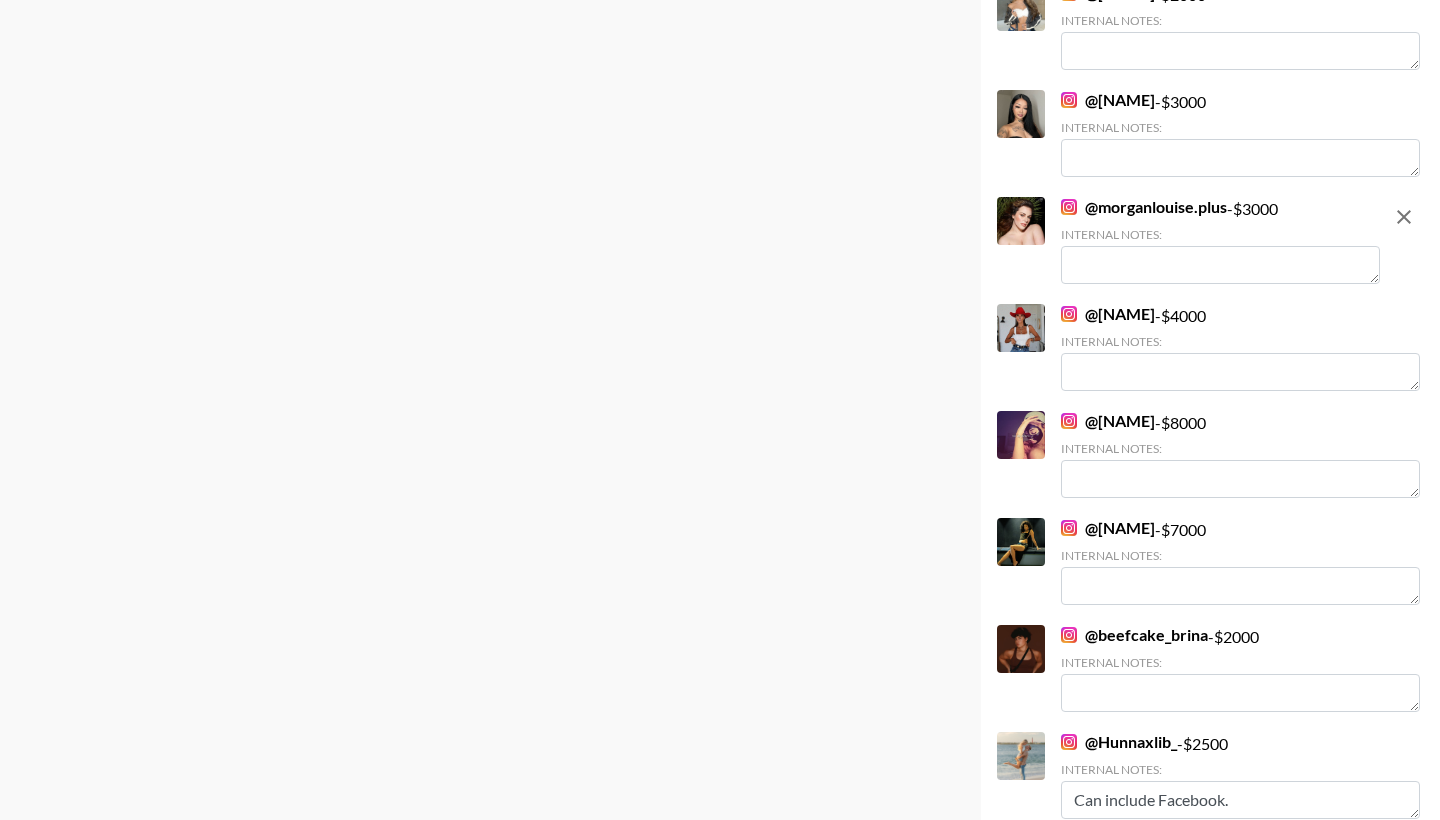scroll, scrollTop: 1613, scrollLeft: 0, axis: vertical 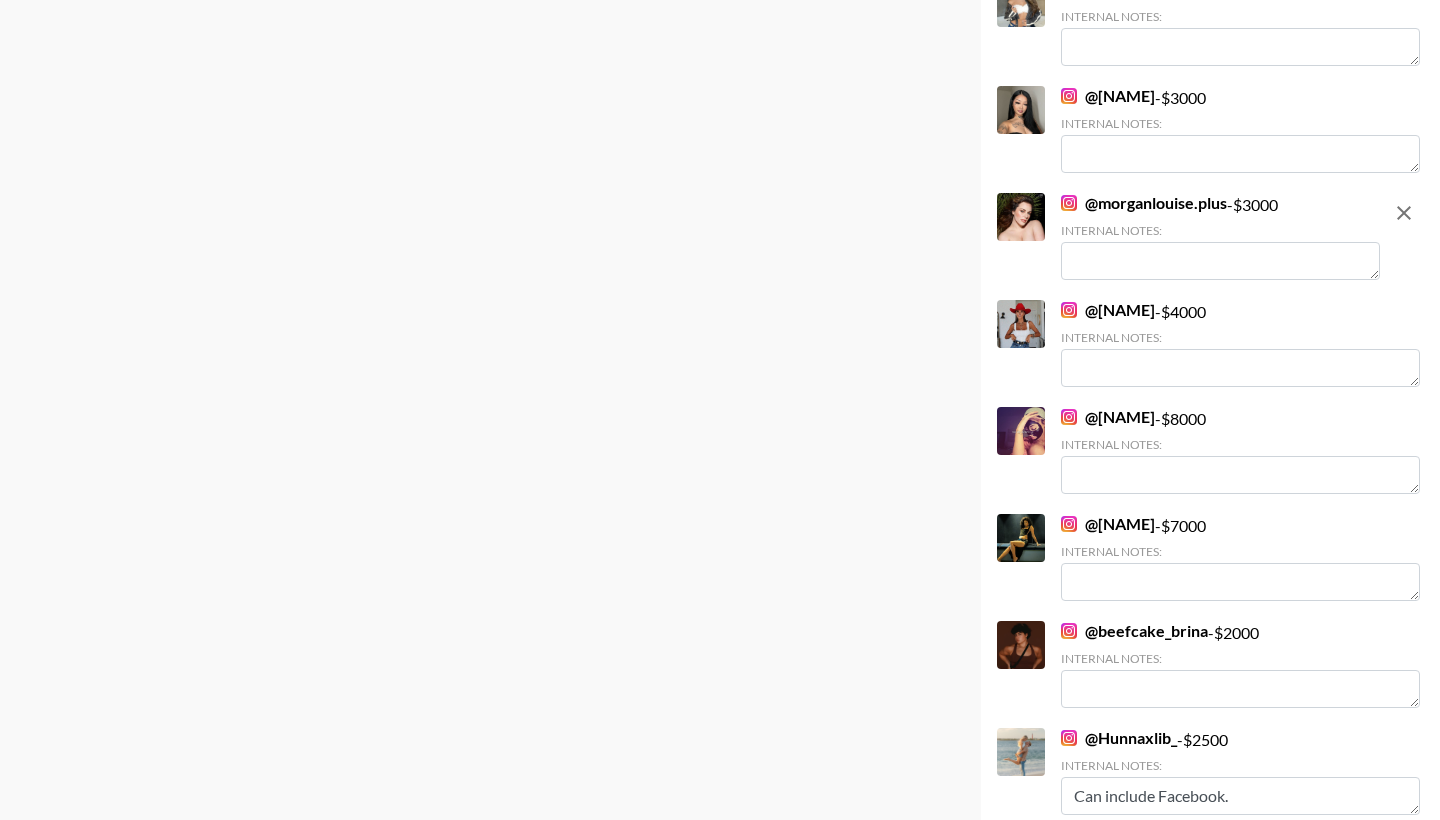 click on "[@ [FIRST].[LAST]]" at bounding box center [1108, 96] 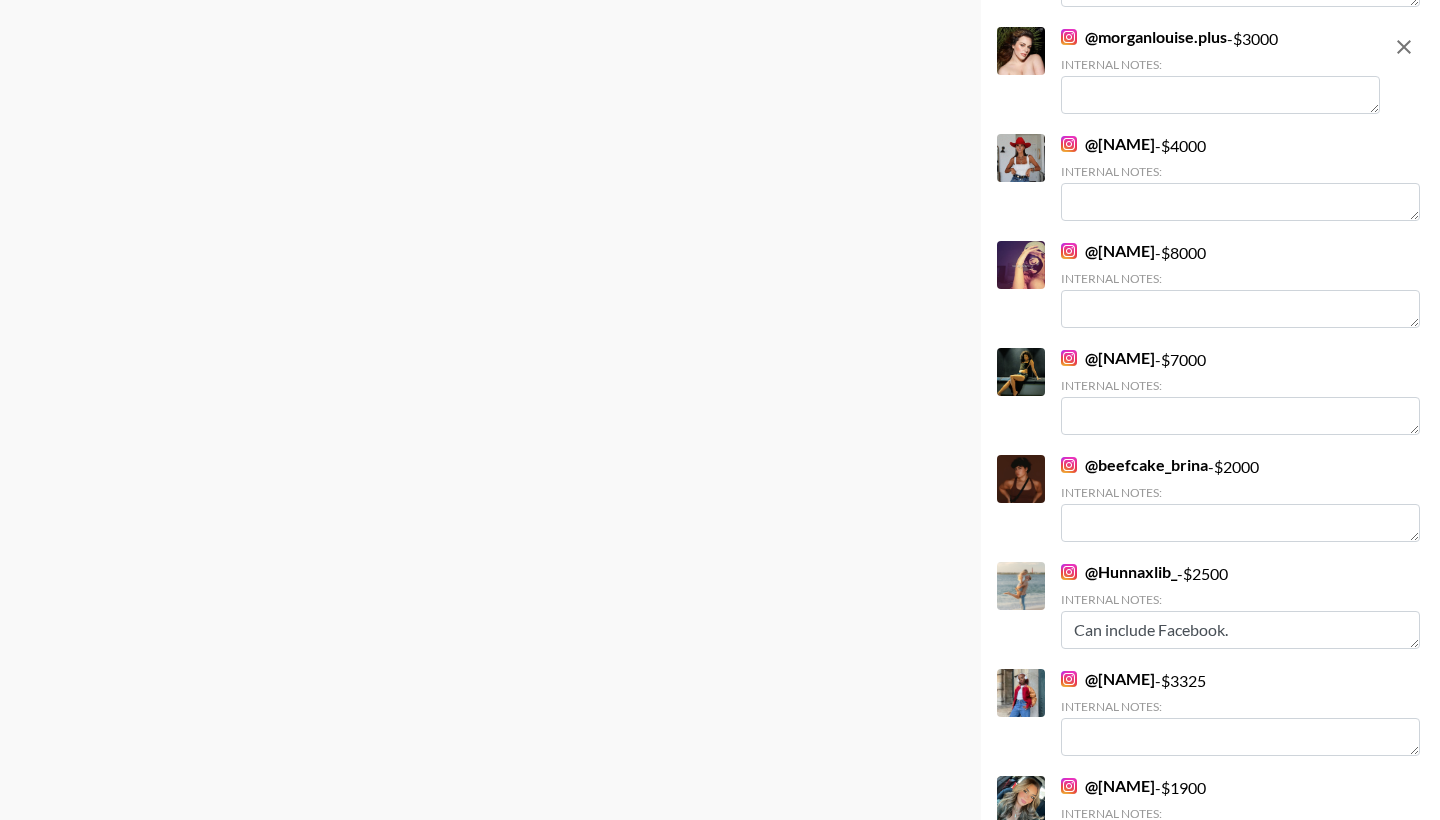 scroll, scrollTop: 1785, scrollLeft: 0, axis: vertical 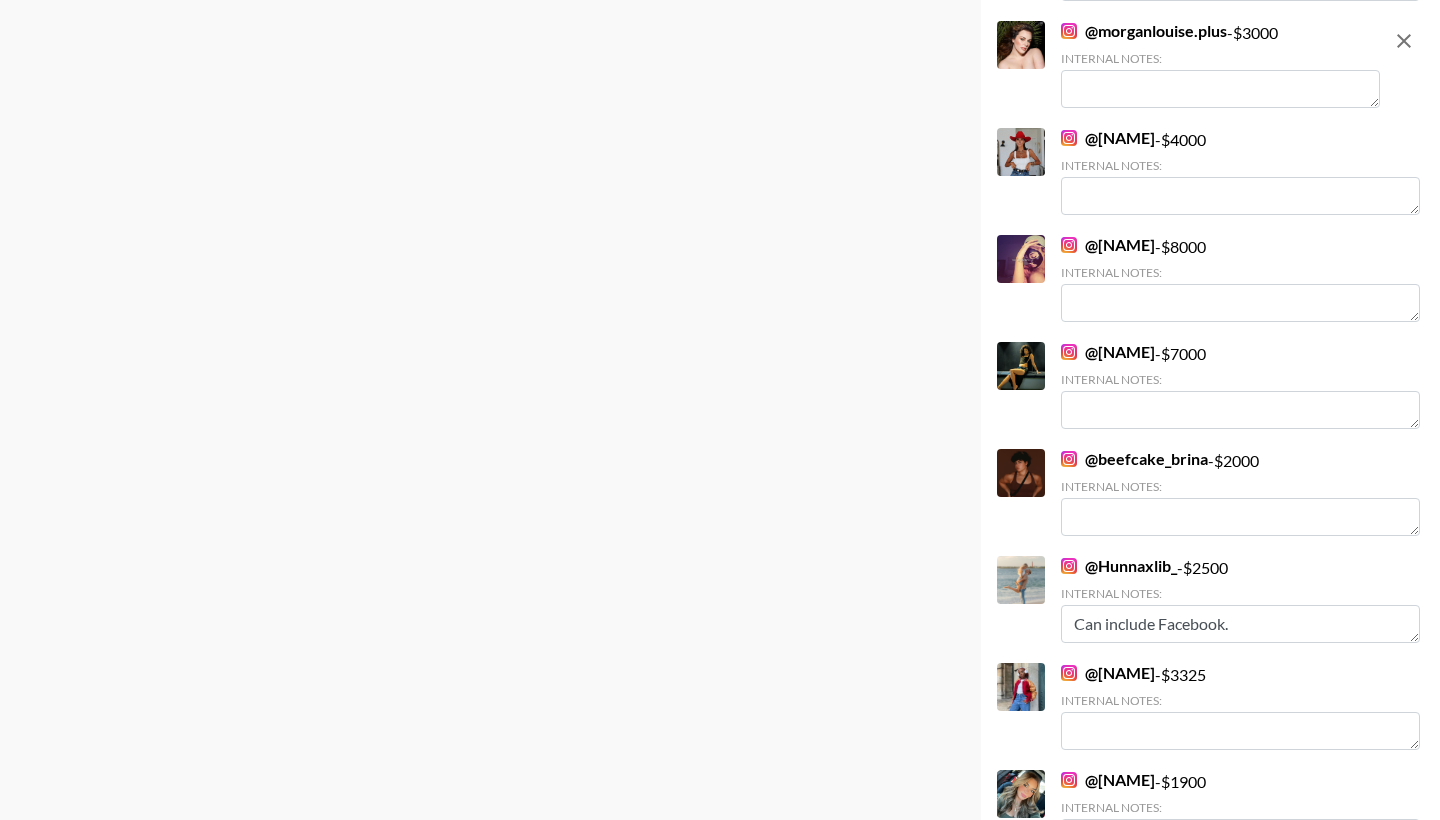 click on "[@ [FIRST].[LAST]]" at bounding box center [1119, 566] 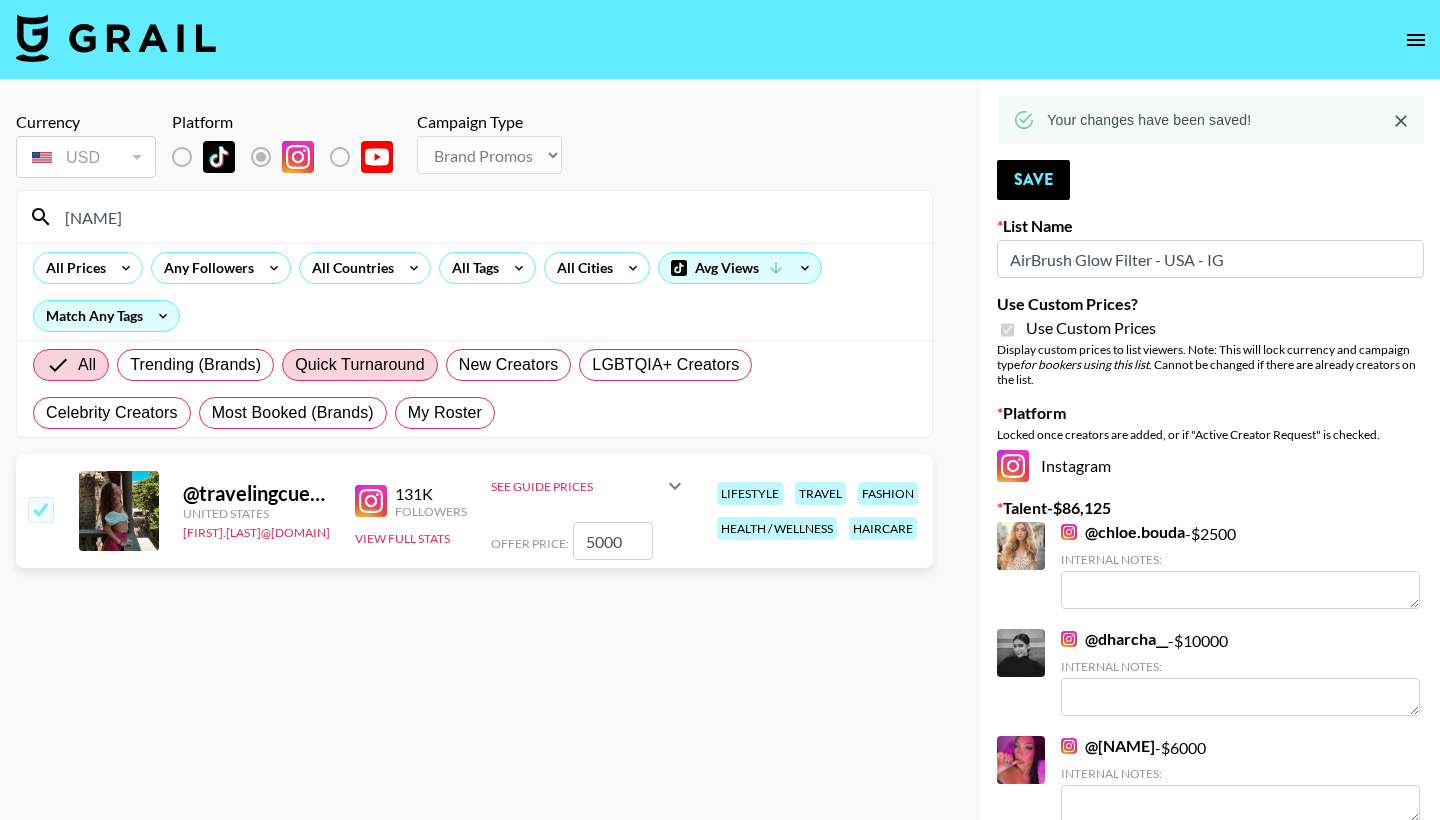 scroll, scrollTop: 0, scrollLeft: 0, axis: both 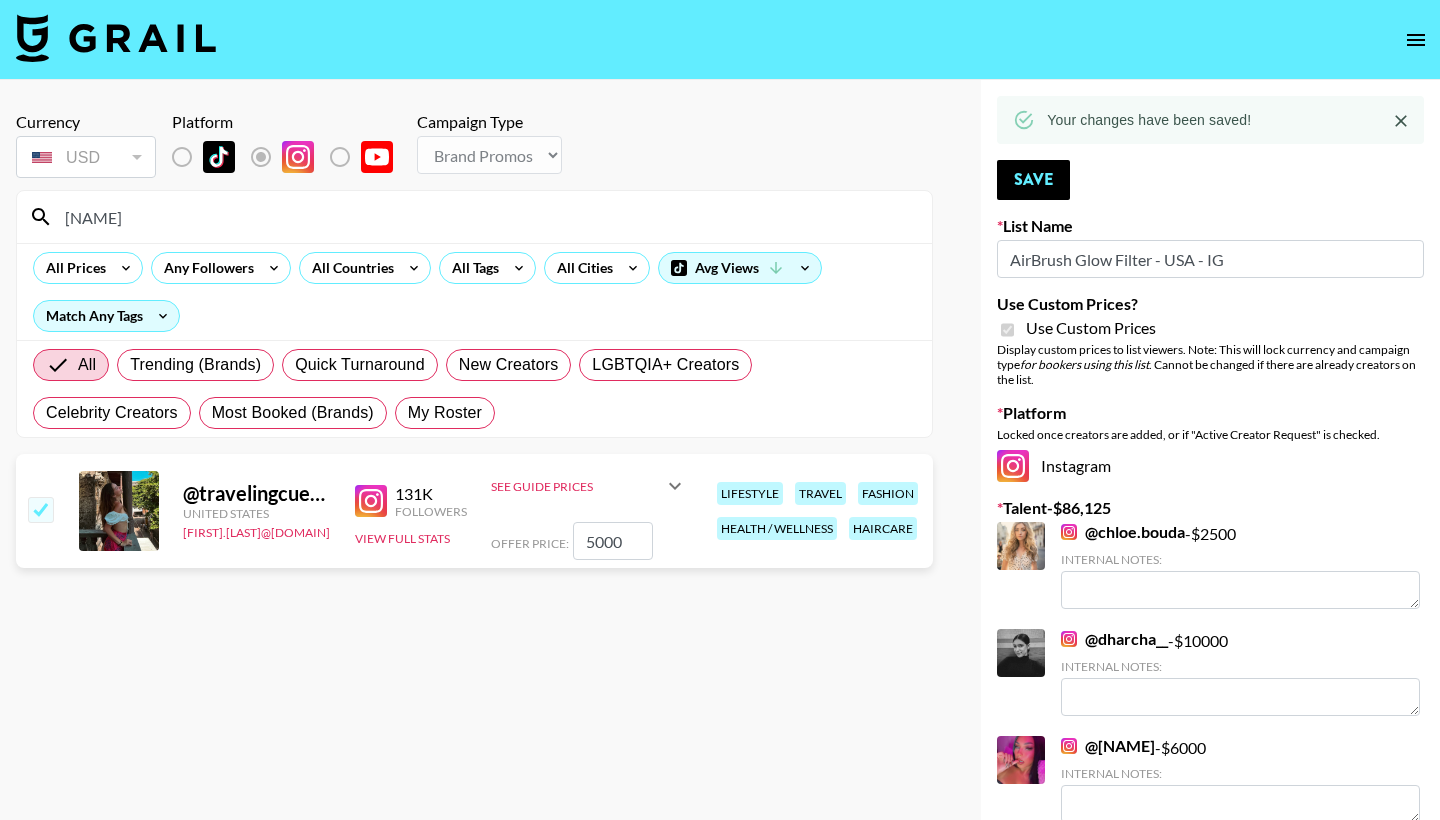 drag, startPoint x: 152, startPoint y: 212, endPoint x: 48, endPoint y: 206, distance: 104.172935 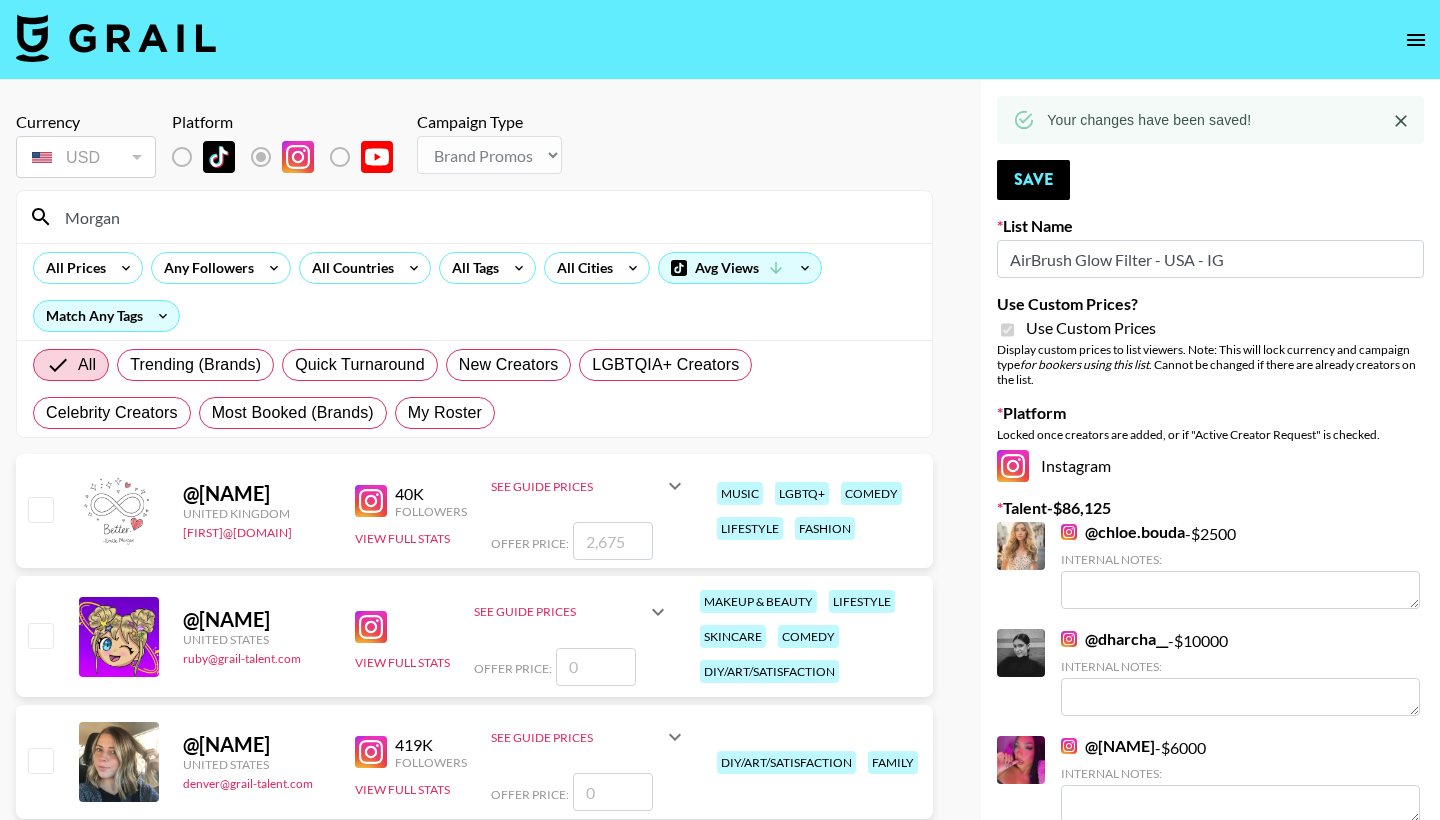 click at bounding box center (613, 541) 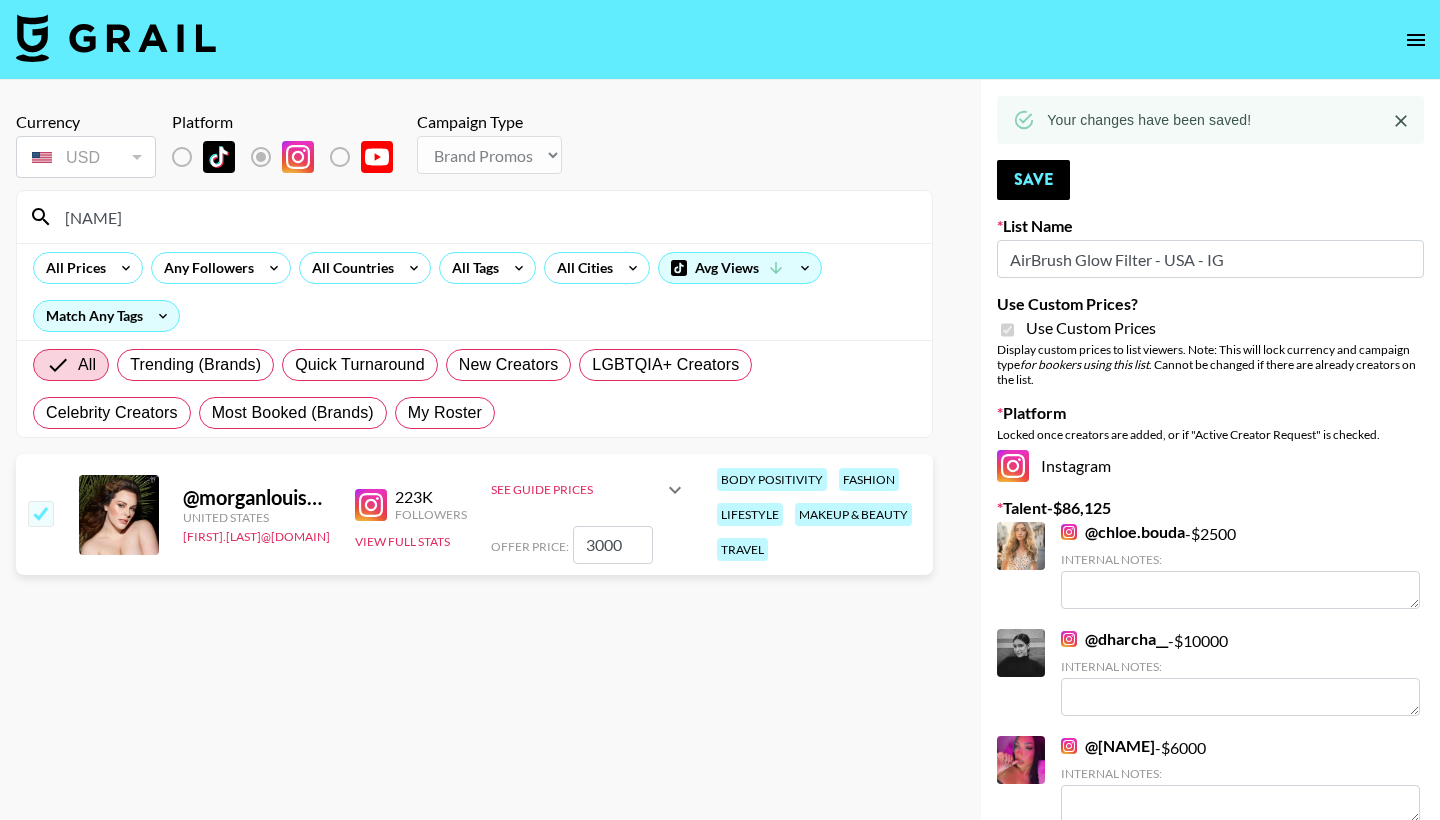 type on "[NAME]" 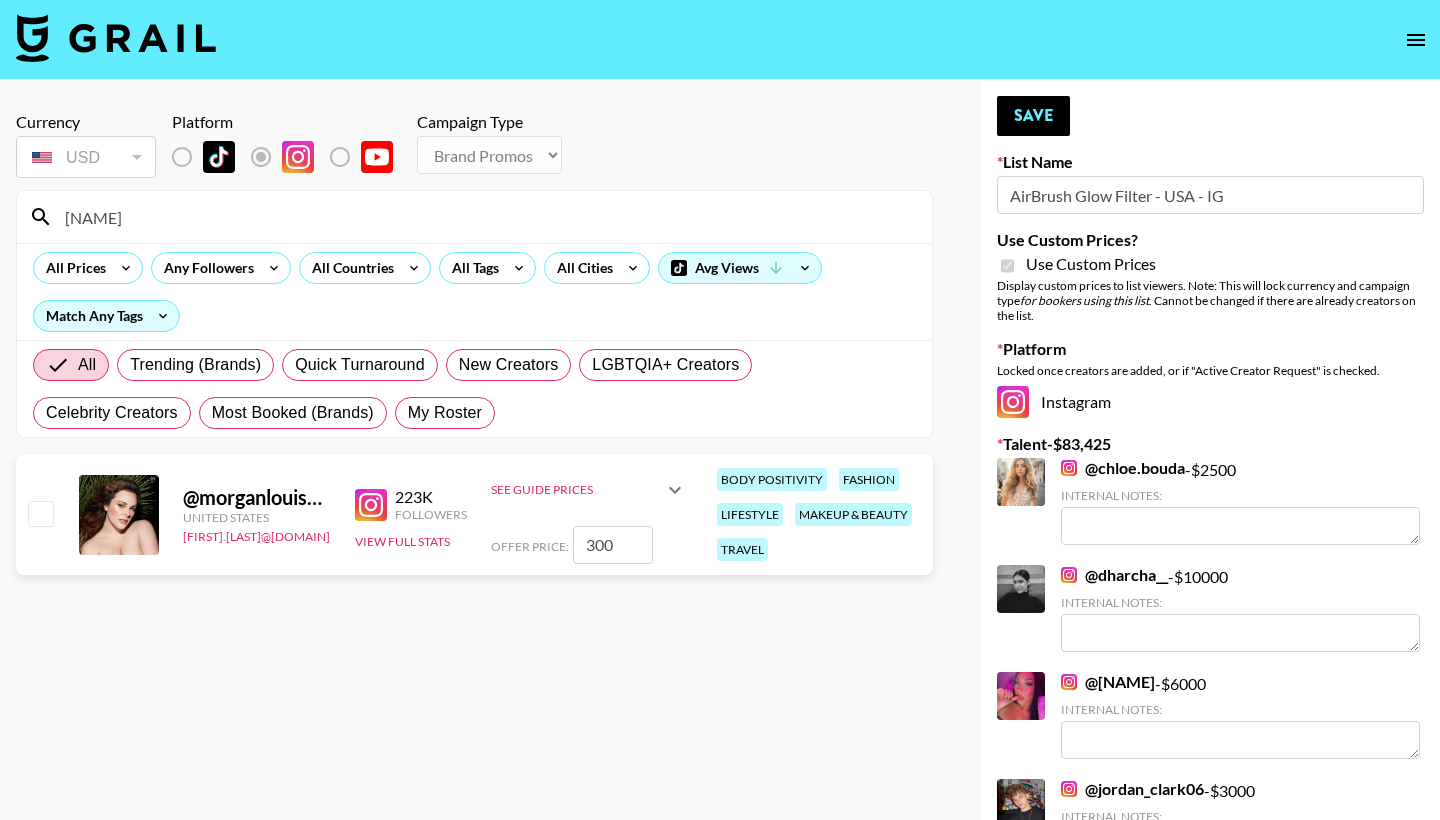 checkbox on "false" 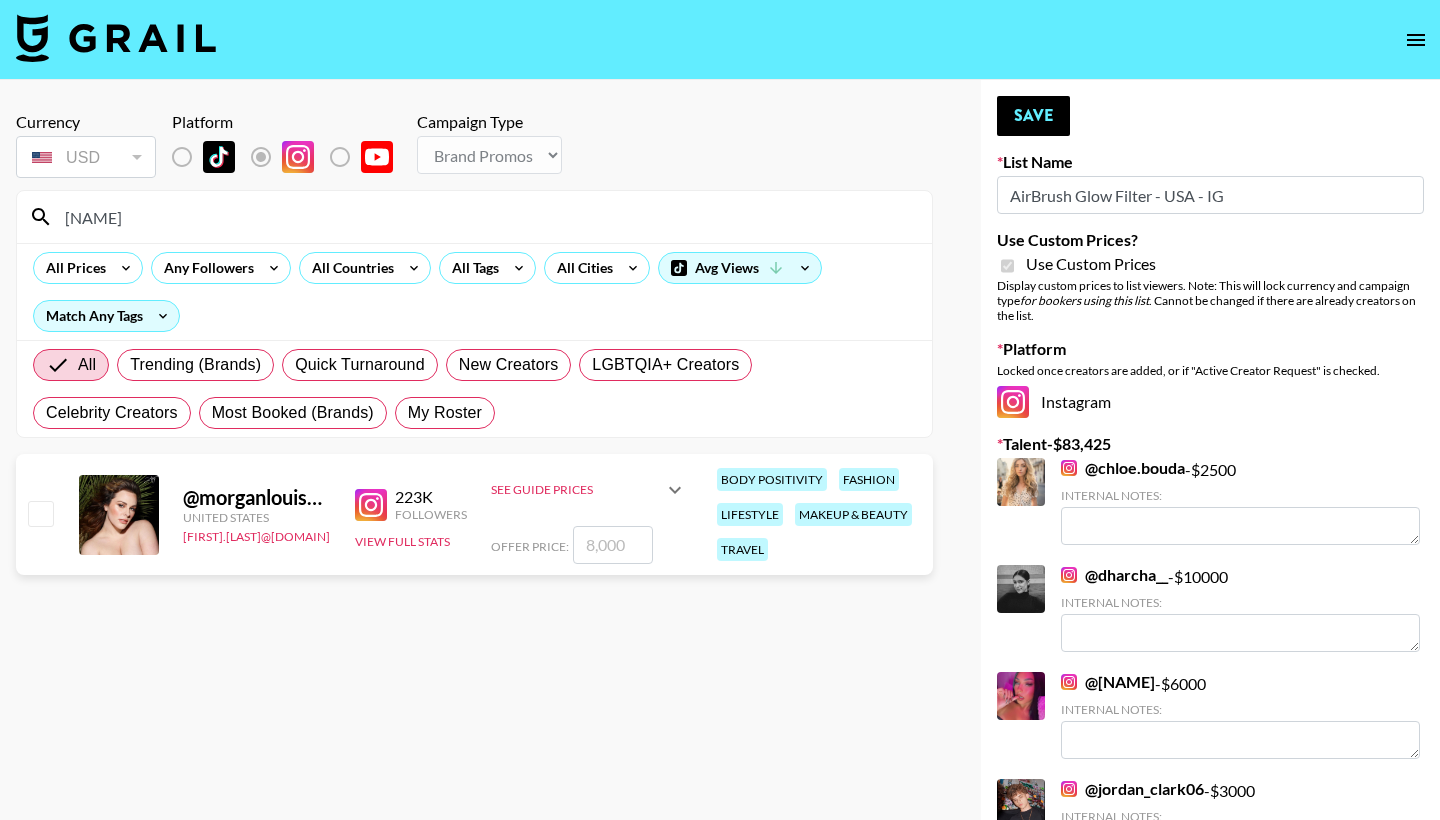 checkbox on "true" 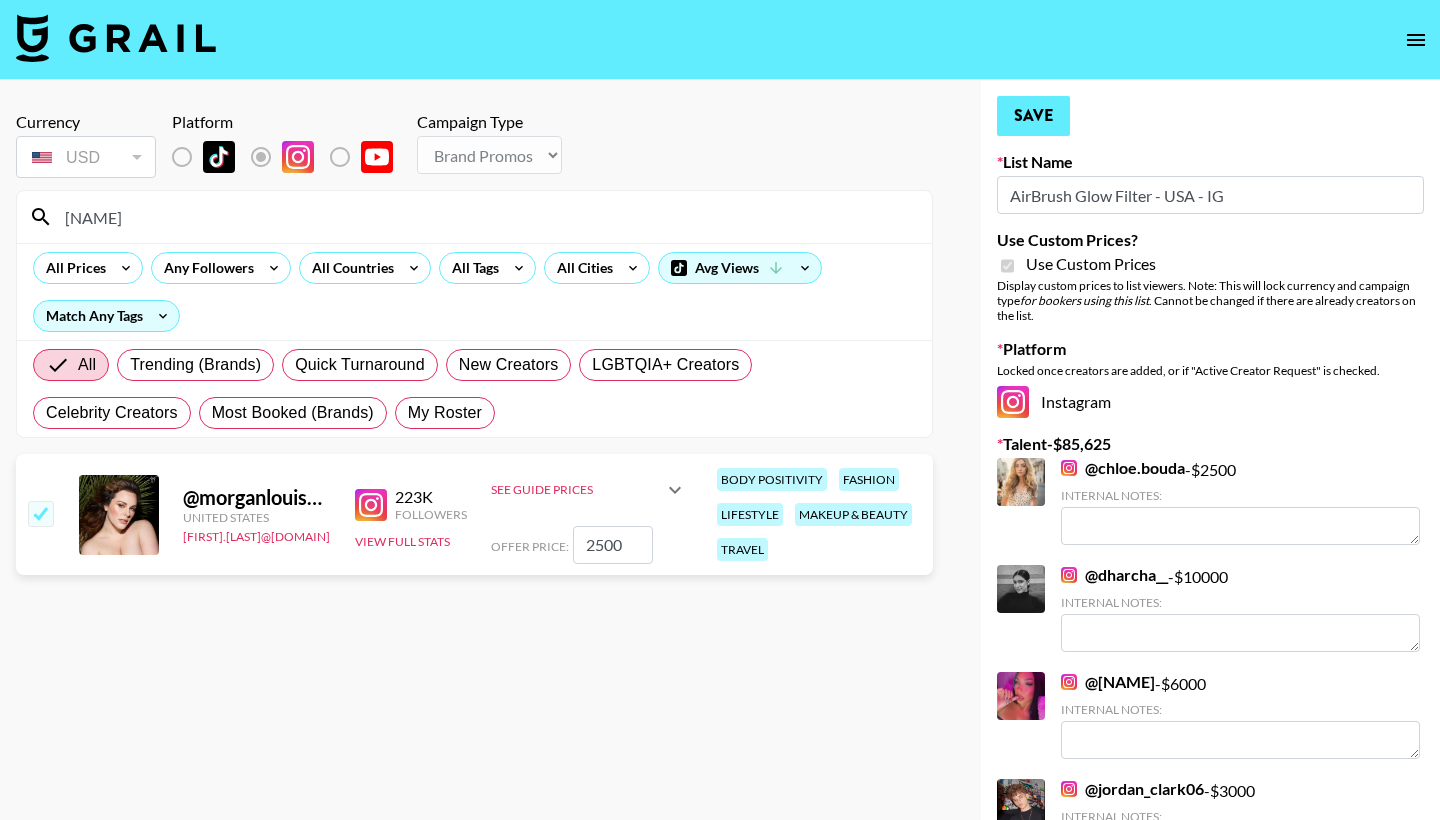 click on "Save" at bounding box center (1033, 116) 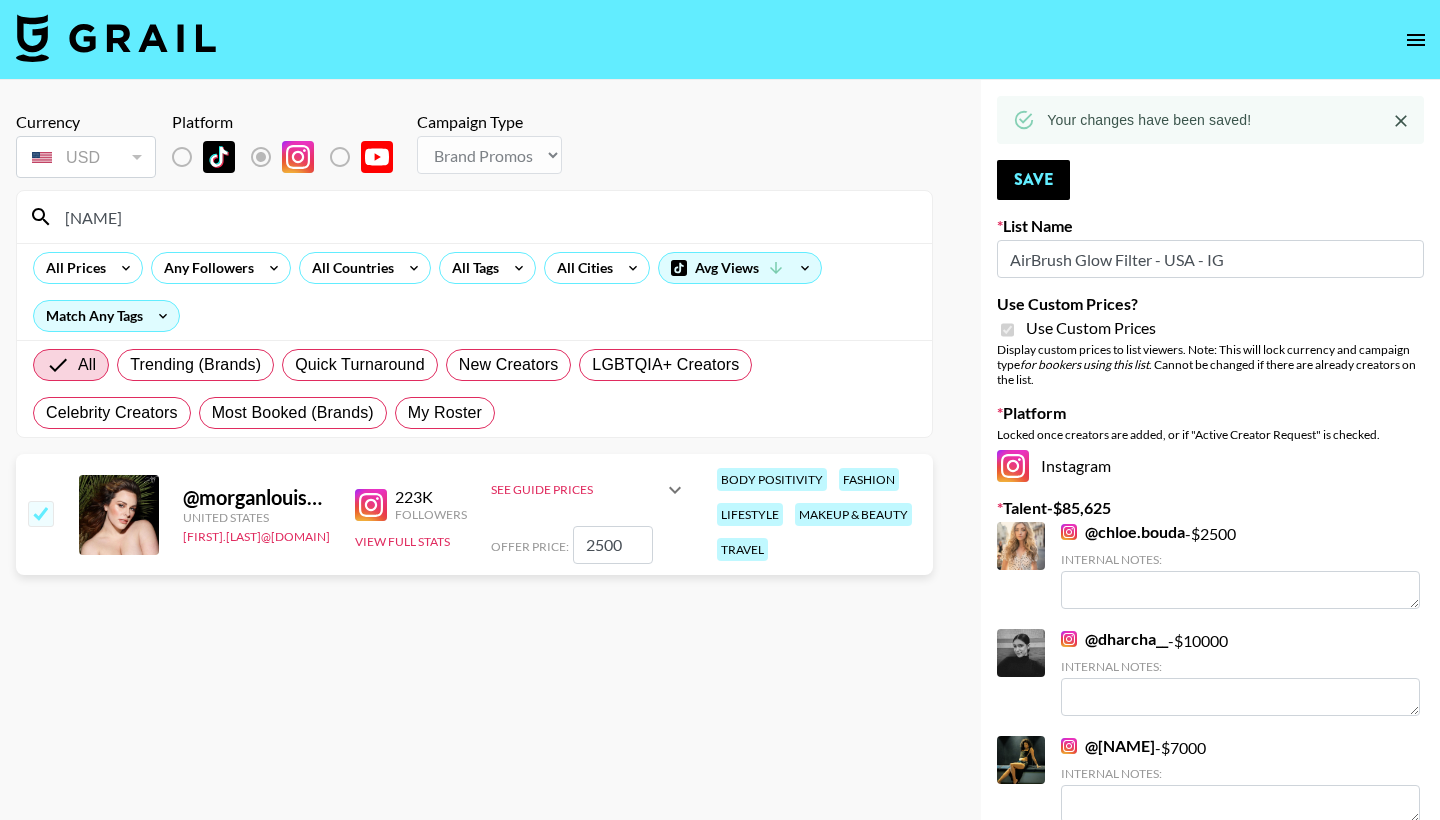 scroll, scrollTop: 0, scrollLeft: 0, axis: both 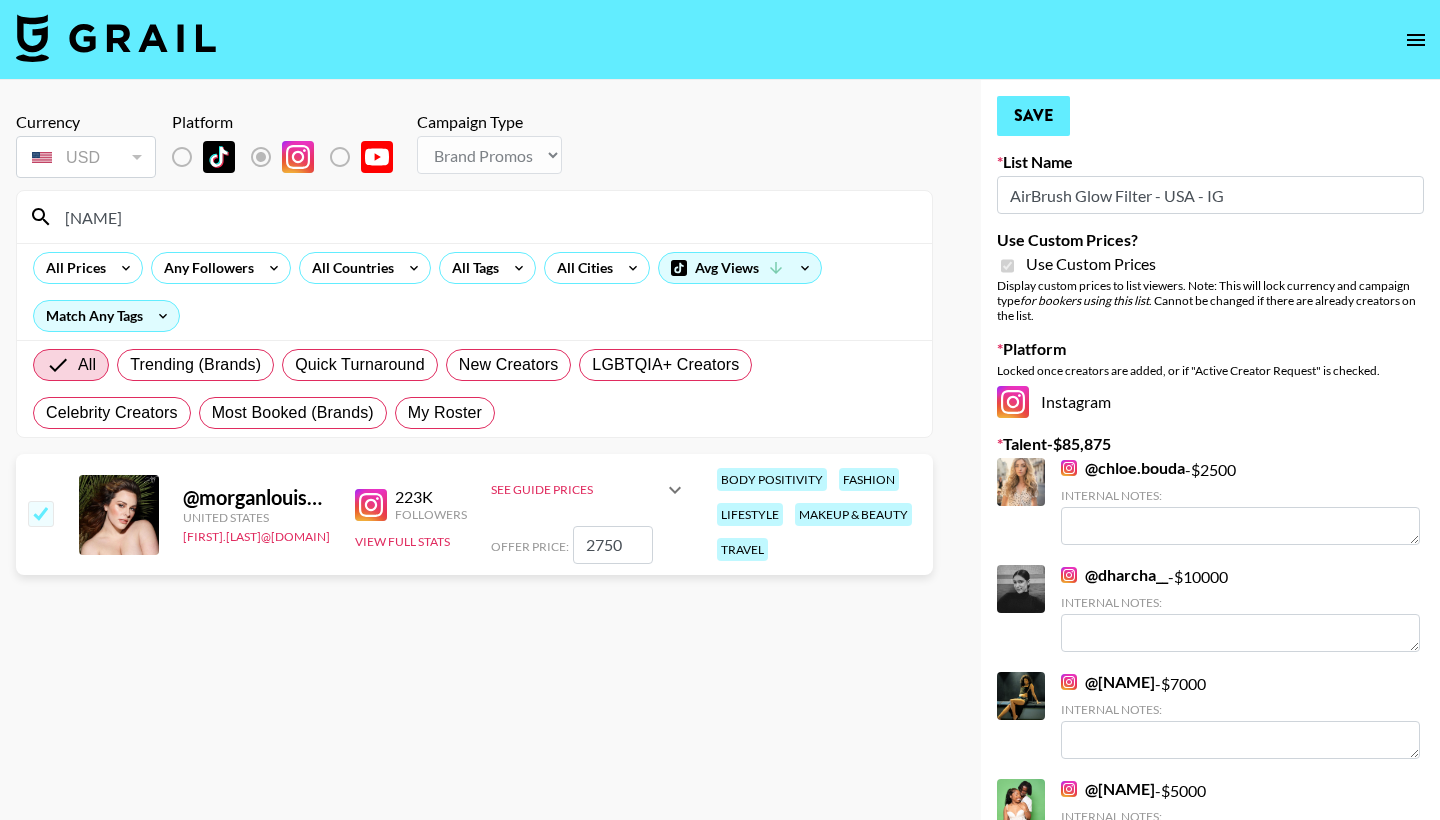 click on "Save" at bounding box center [1033, 116] 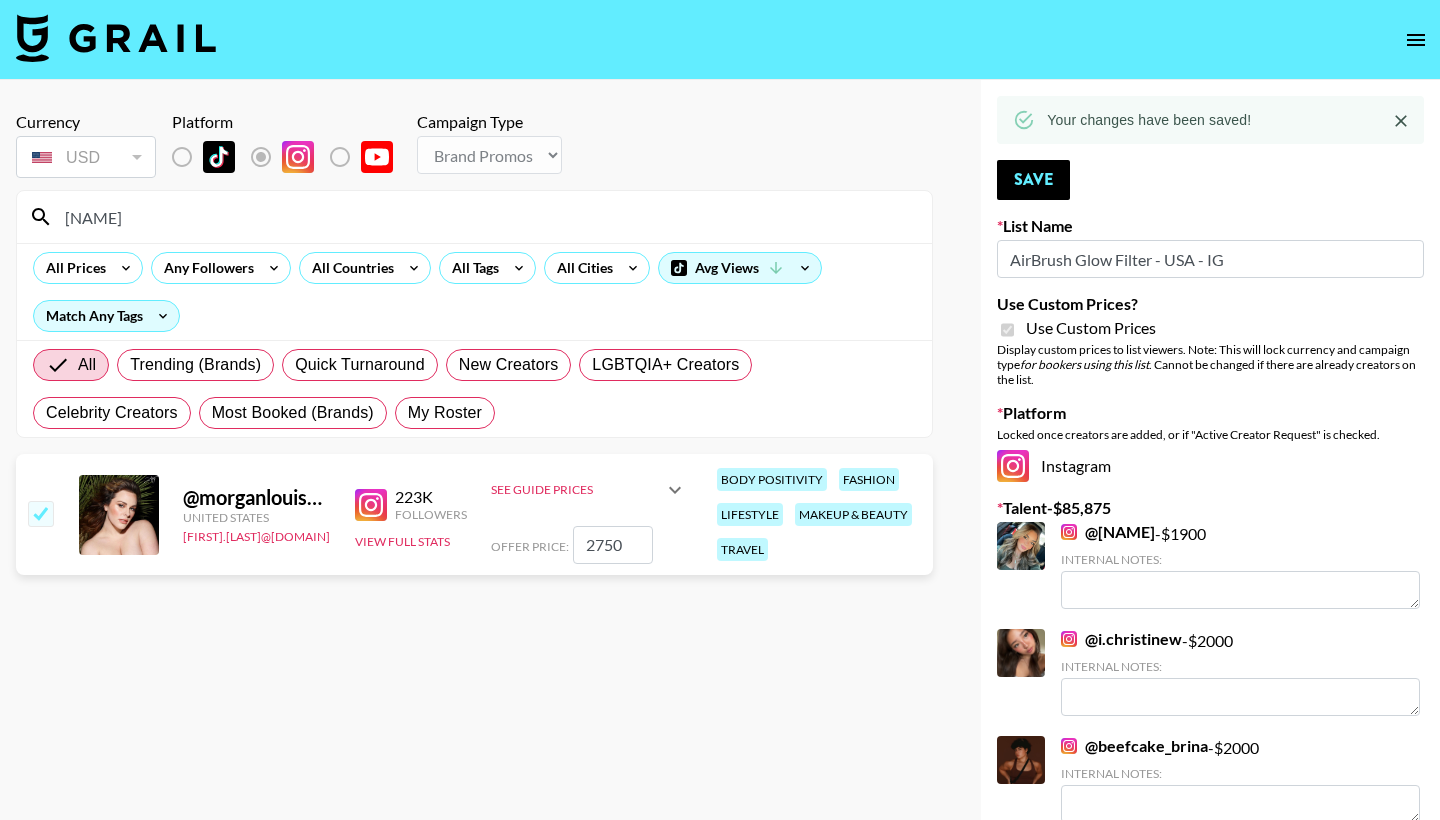 drag, startPoint x: 626, startPoint y: 542, endPoint x: 526, endPoint y: 536, distance: 100.17984 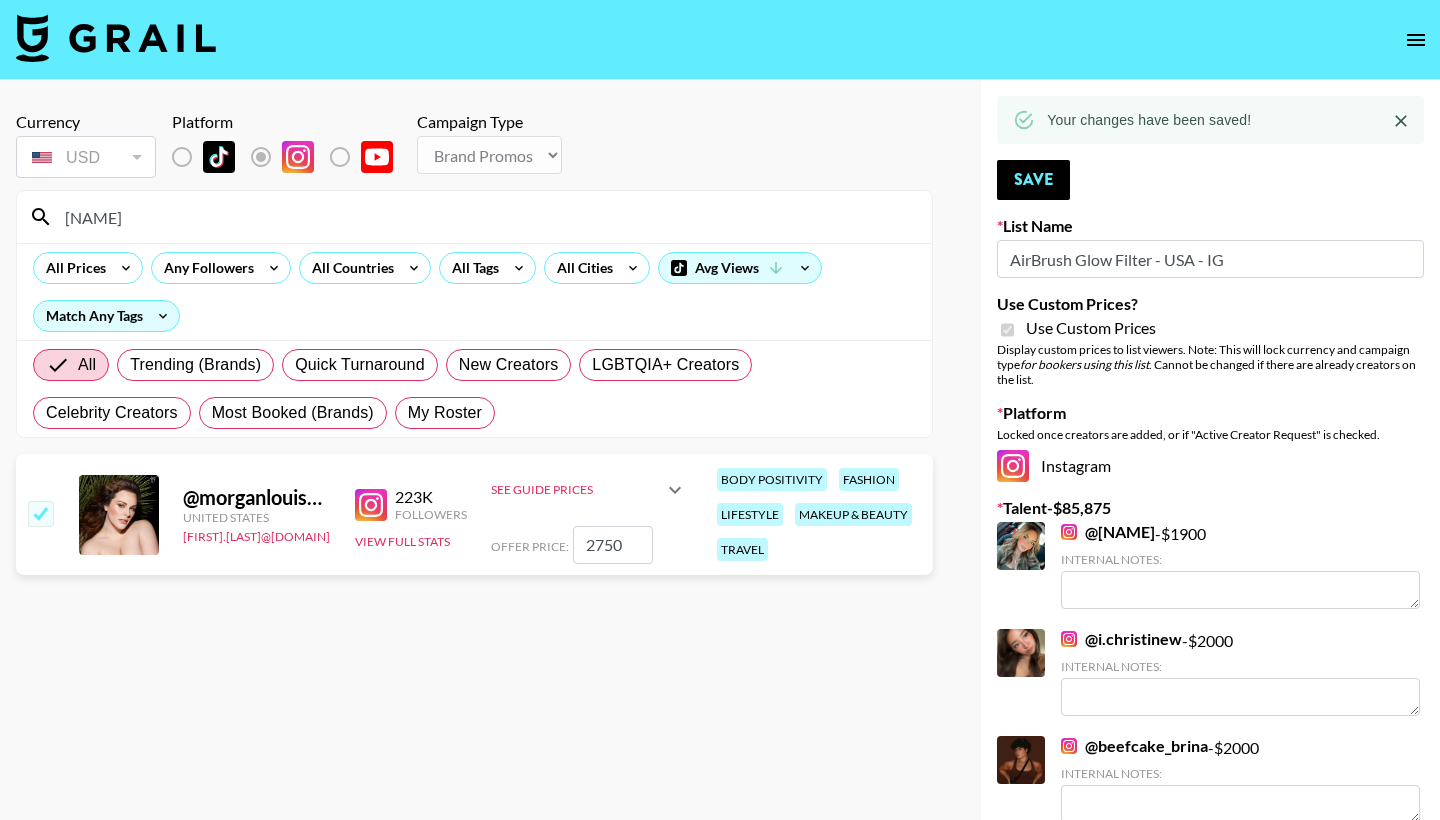 click 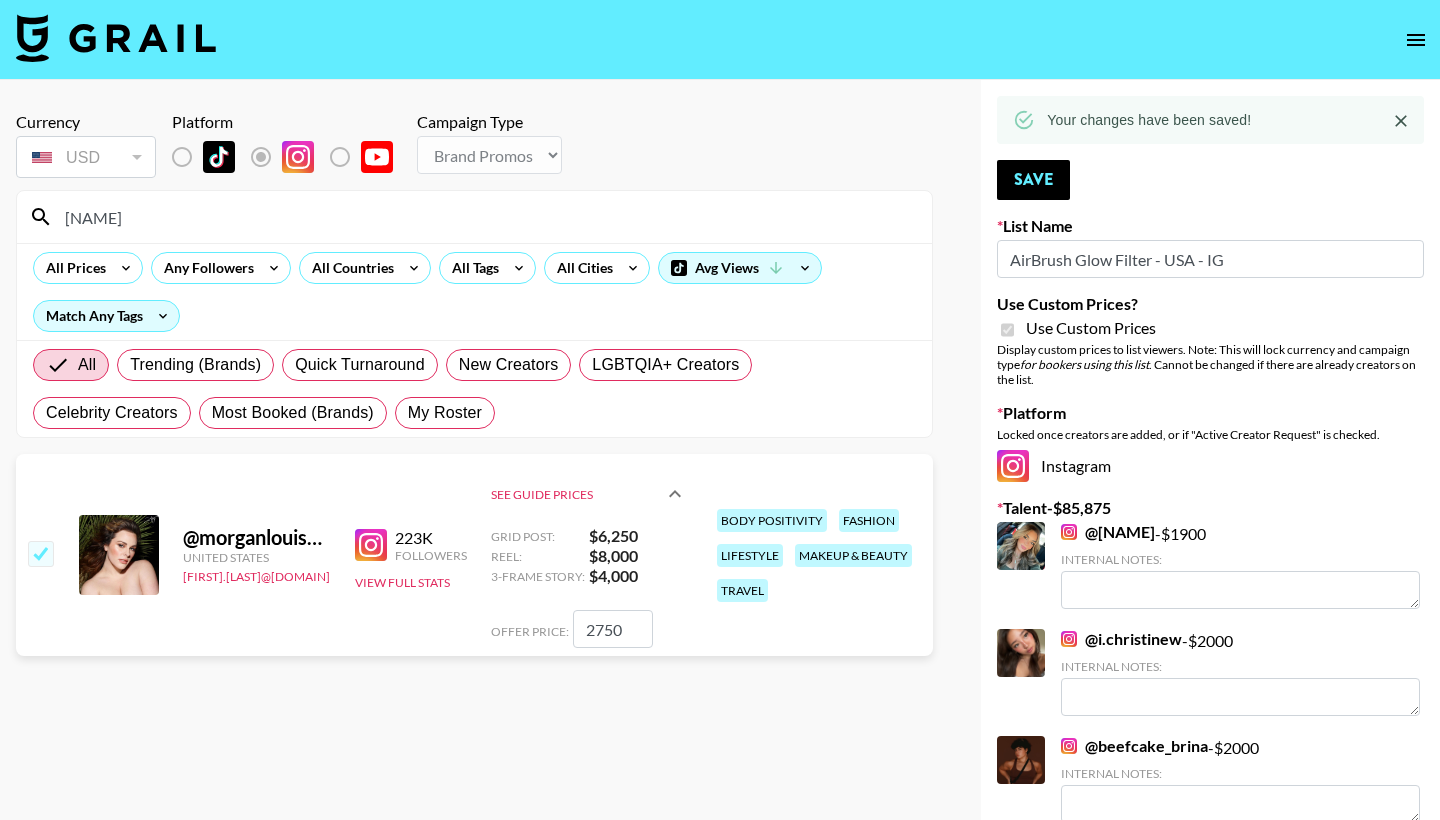 drag, startPoint x: 614, startPoint y: 629, endPoint x: 557, endPoint y: 628, distance: 57.00877 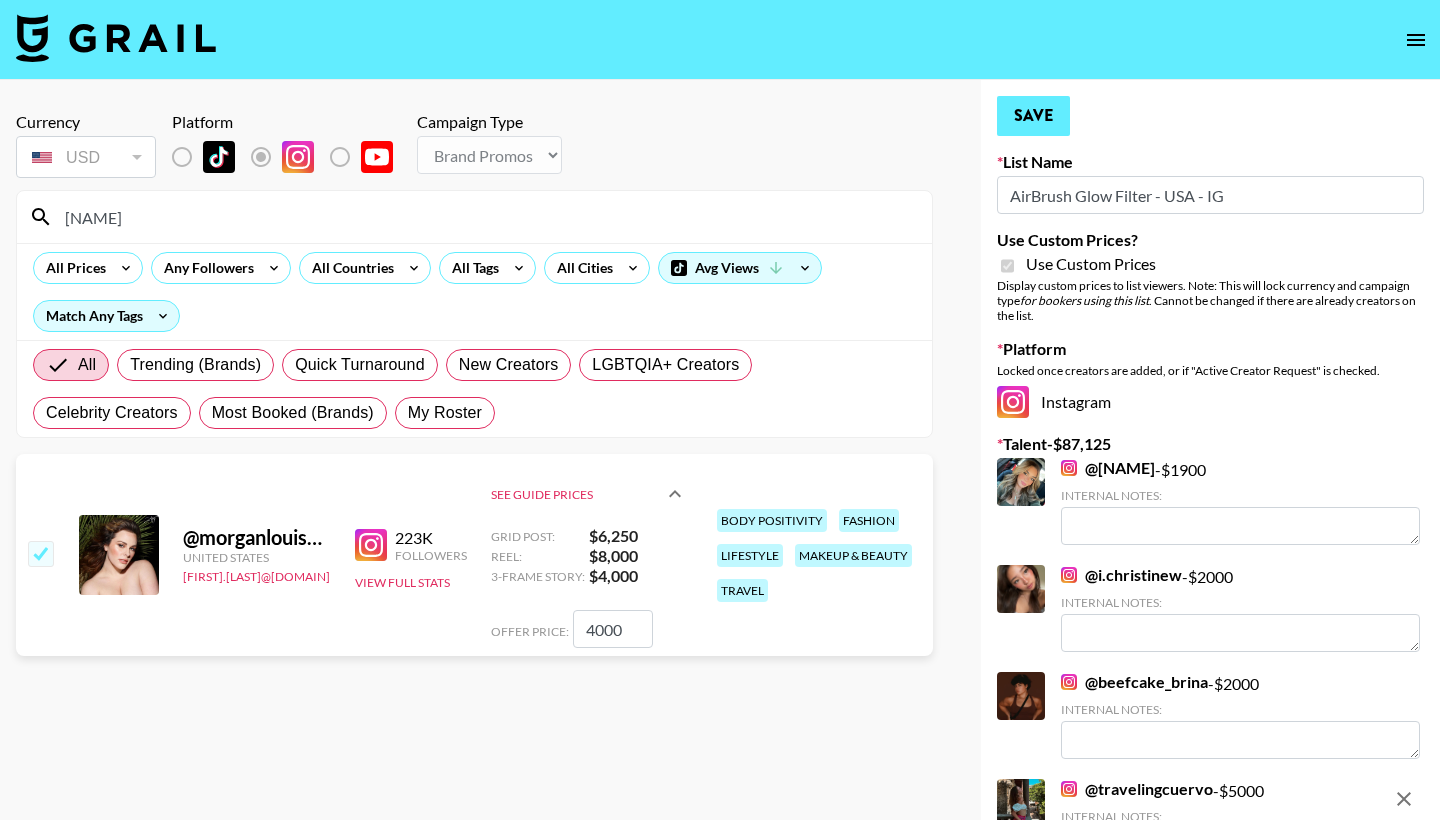 type on "4000" 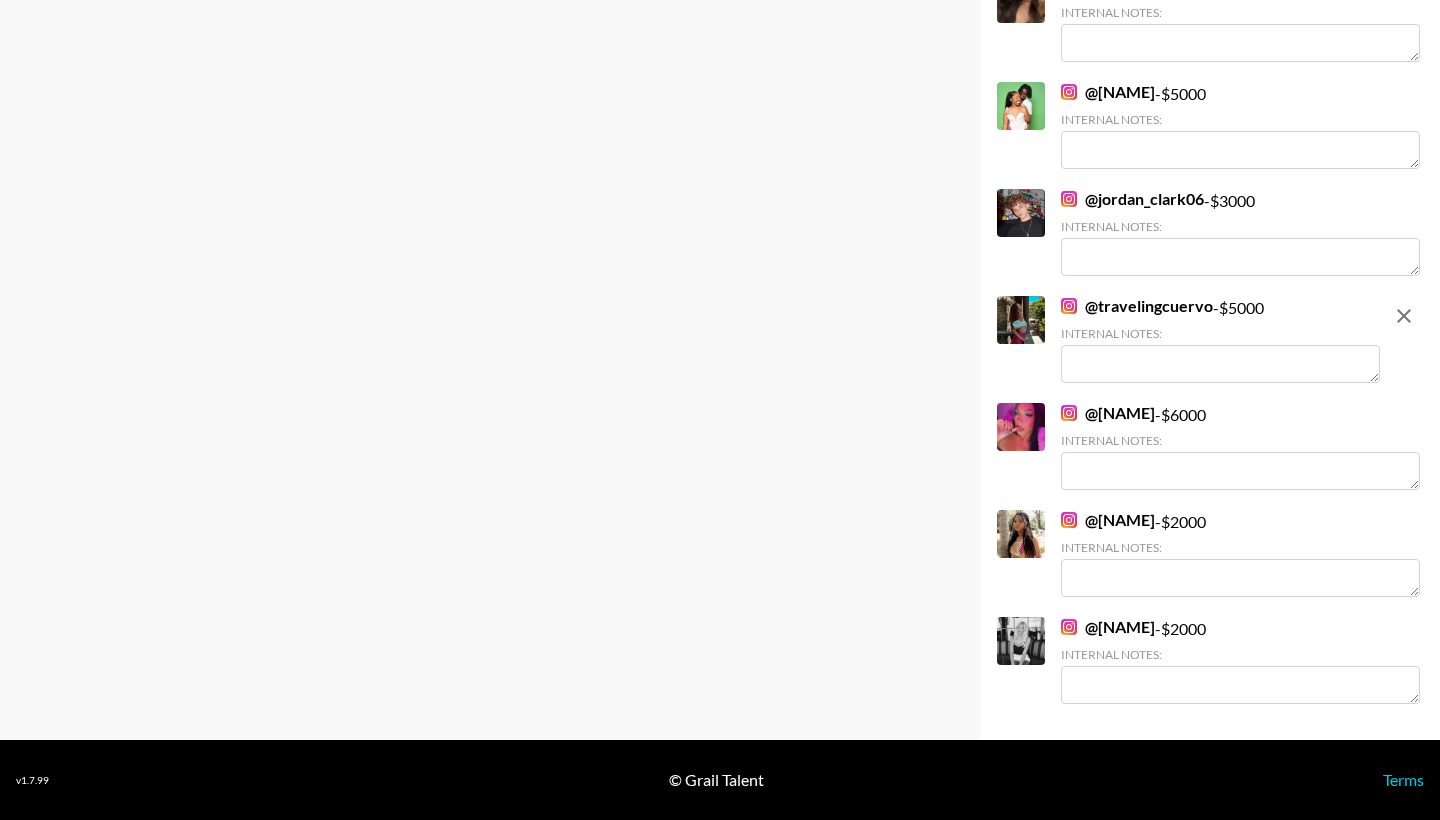 scroll, scrollTop: 2366, scrollLeft: 0, axis: vertical 